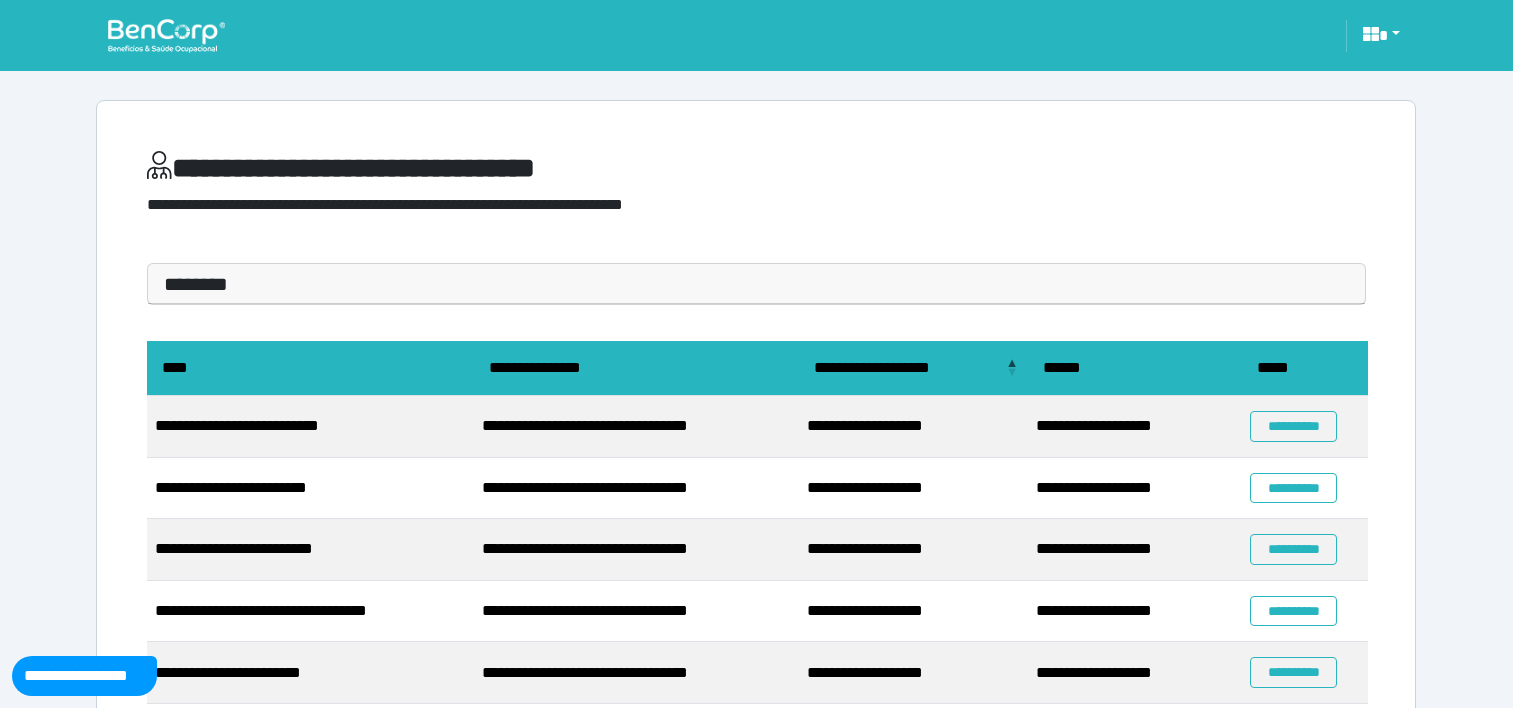 scroll, scrollTop: 0, scrollLeft: 0, axis: both 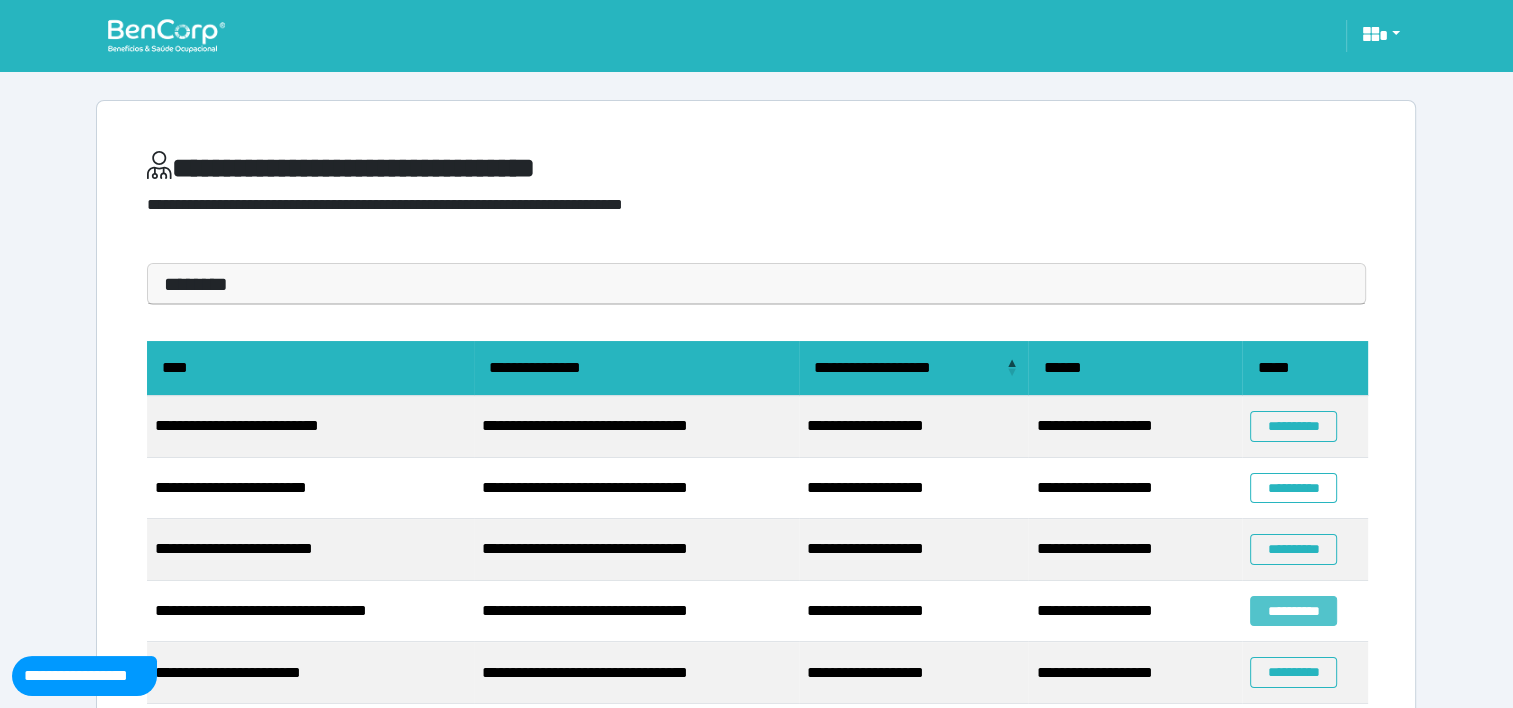 click on "**********" at bounding box center [1293, 611] 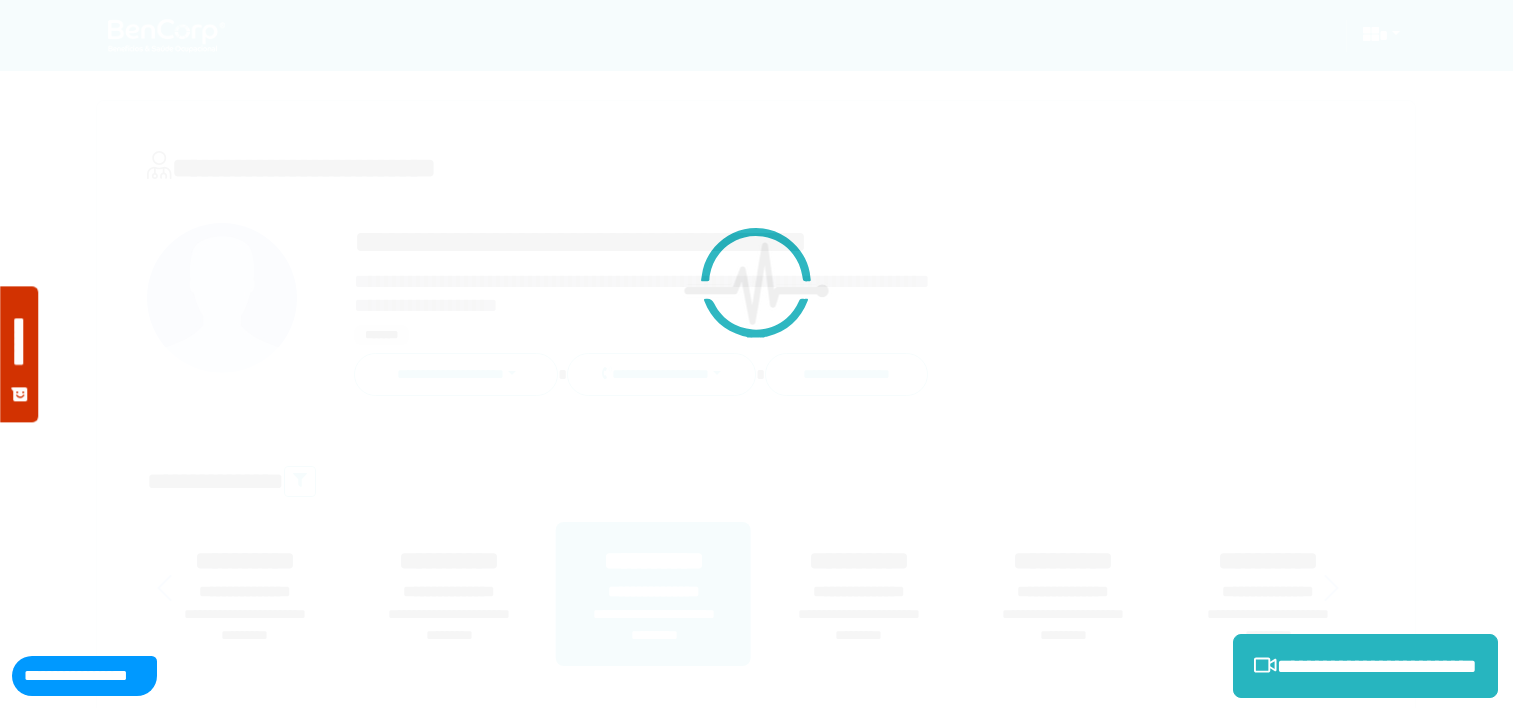 scroll, scrollTop: 0, scrollLeft: 0, axis: both 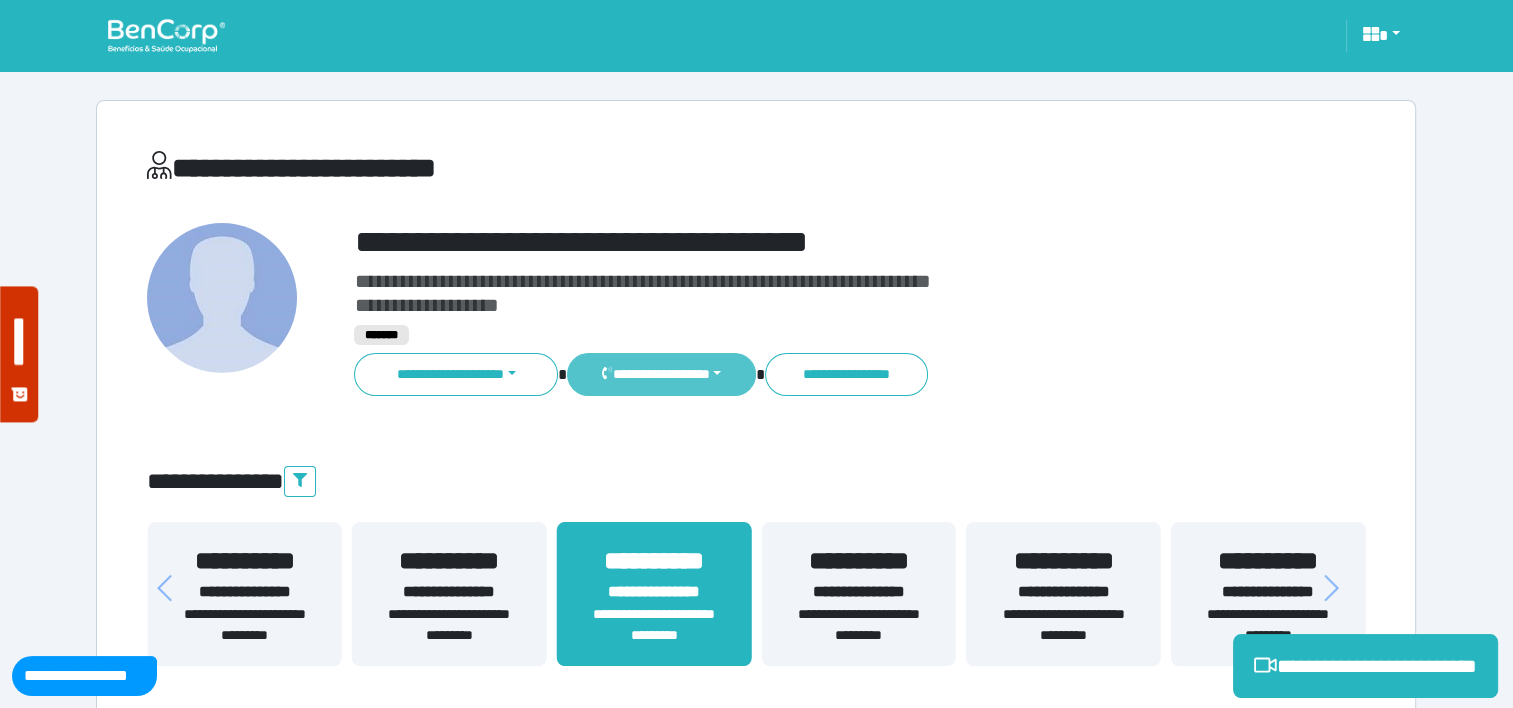 click on "**********" at bounding box center (661, 374) 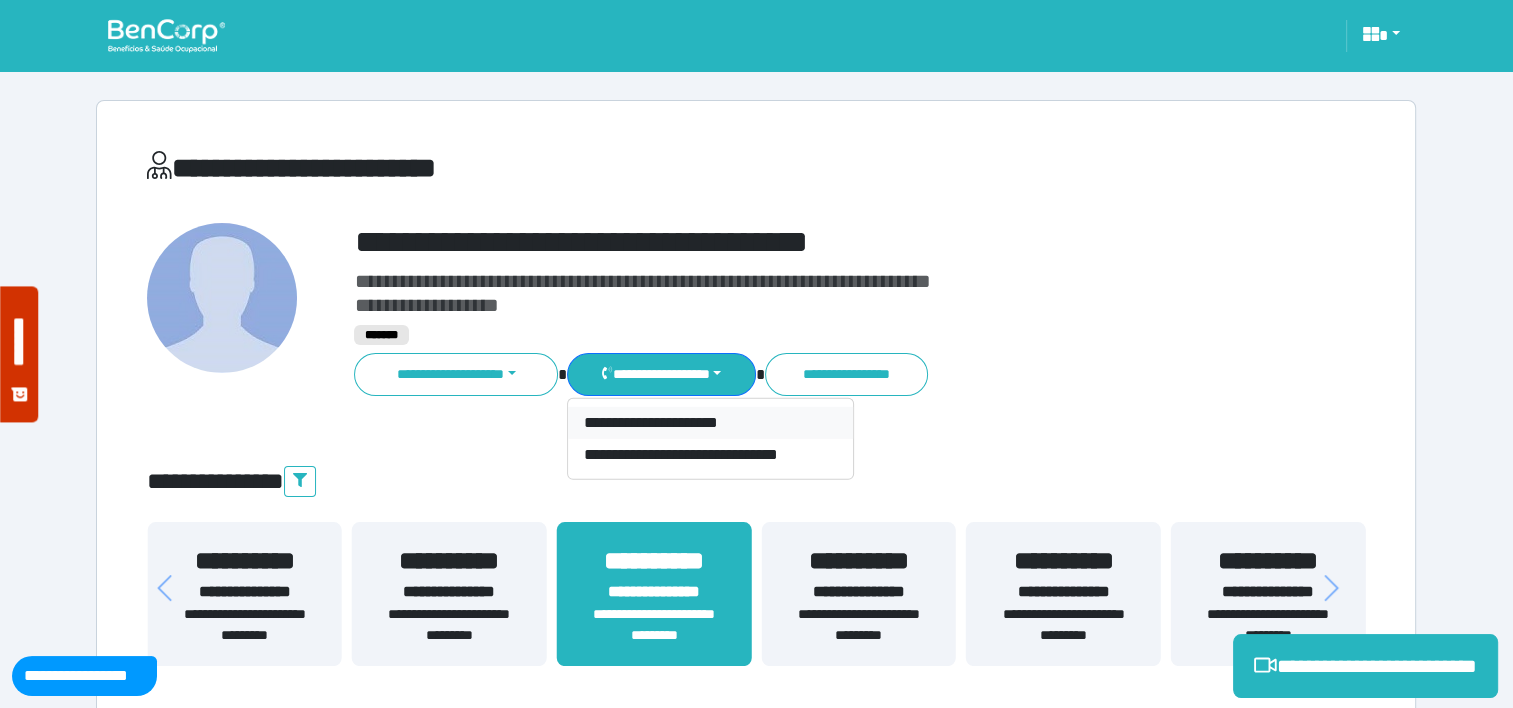 click on "**********" at bounding box center (710, 423) 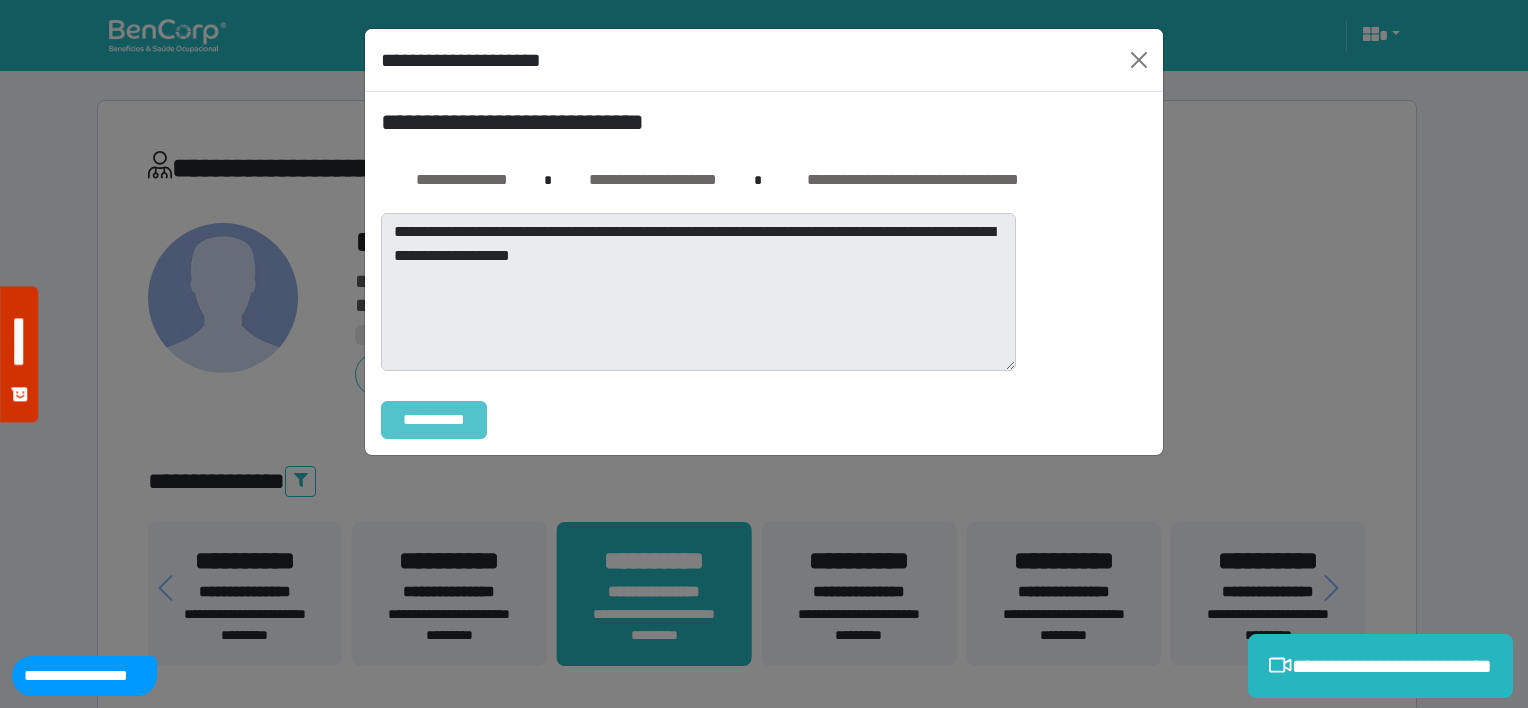 click on "**********" at bounding box center [434, 420] 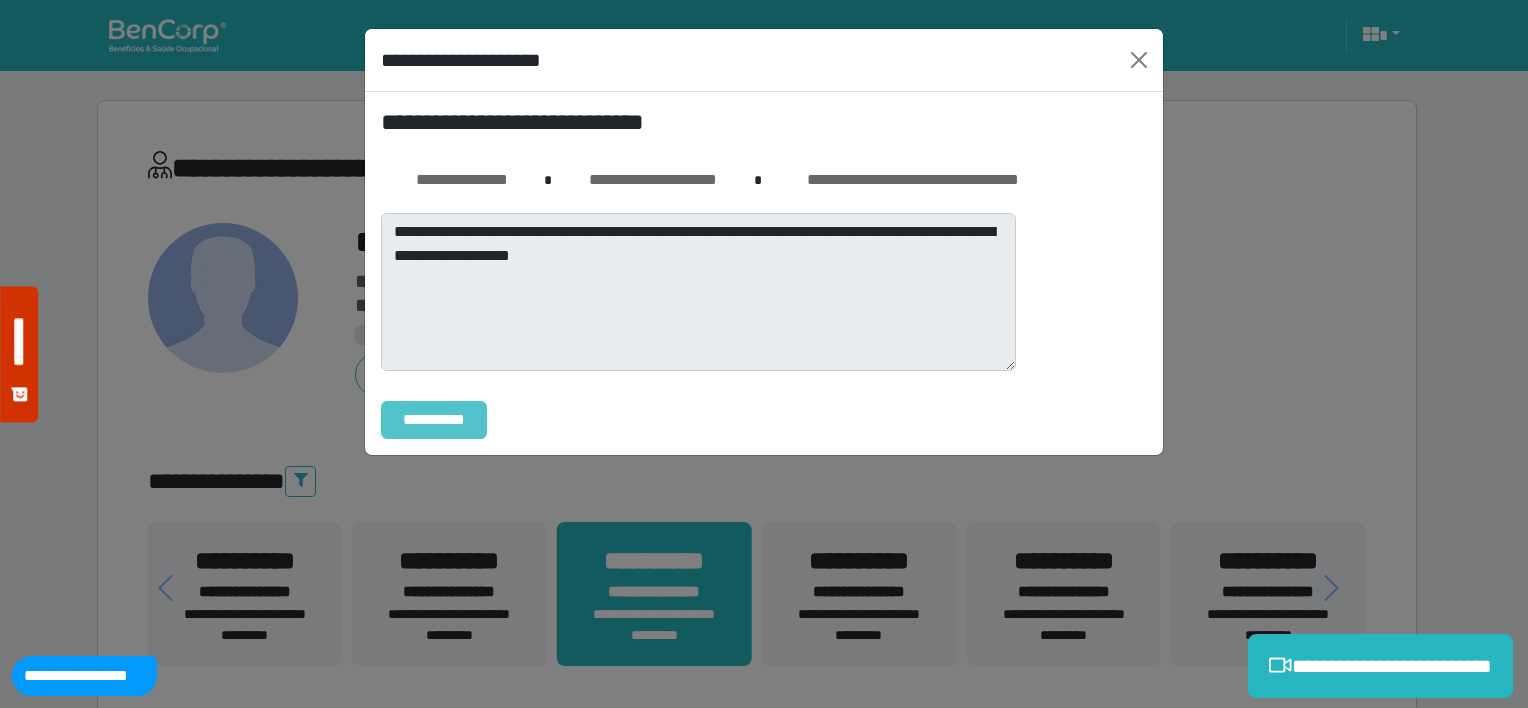click on "**********" at bounding box center (434, 420) 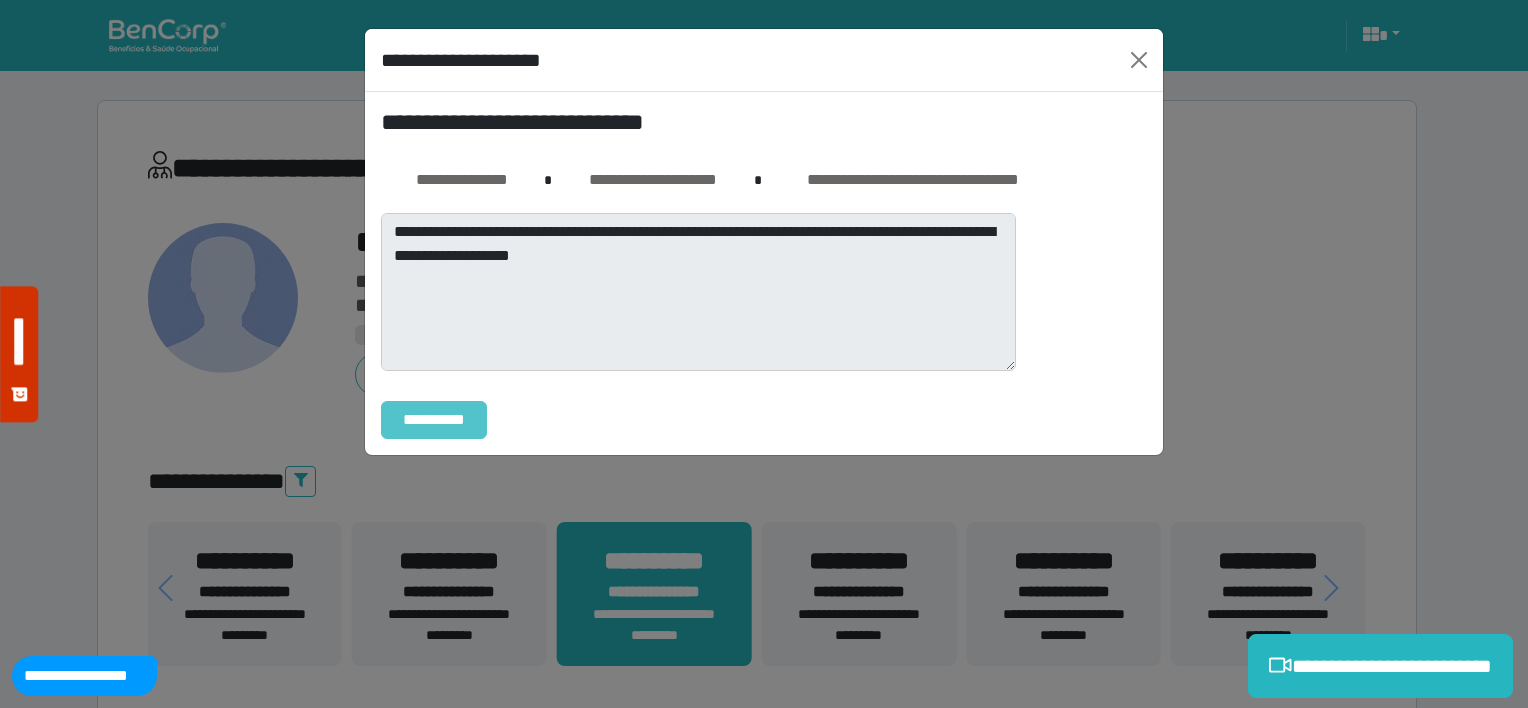 click on "**********" at bounding box center [434, 420] 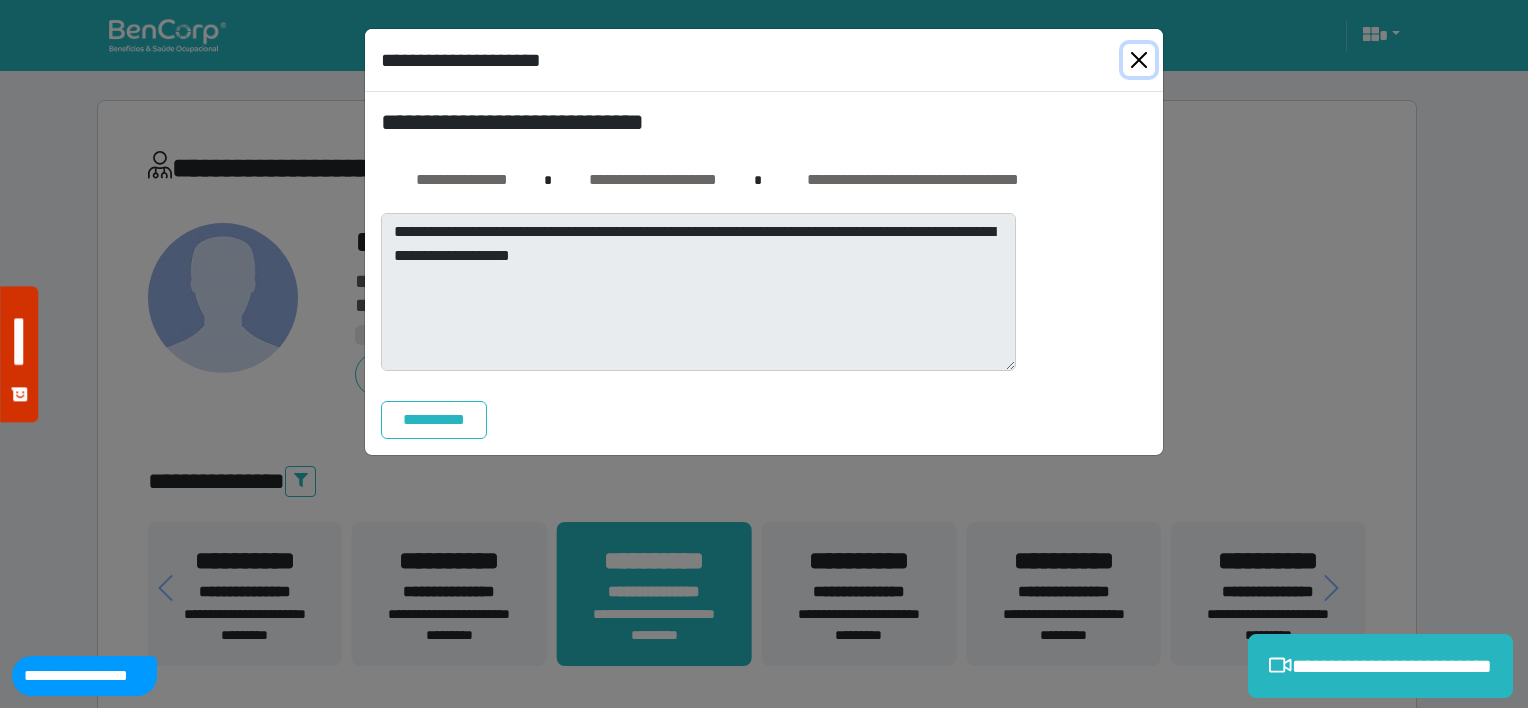 click at bounding box center (1139, 60) 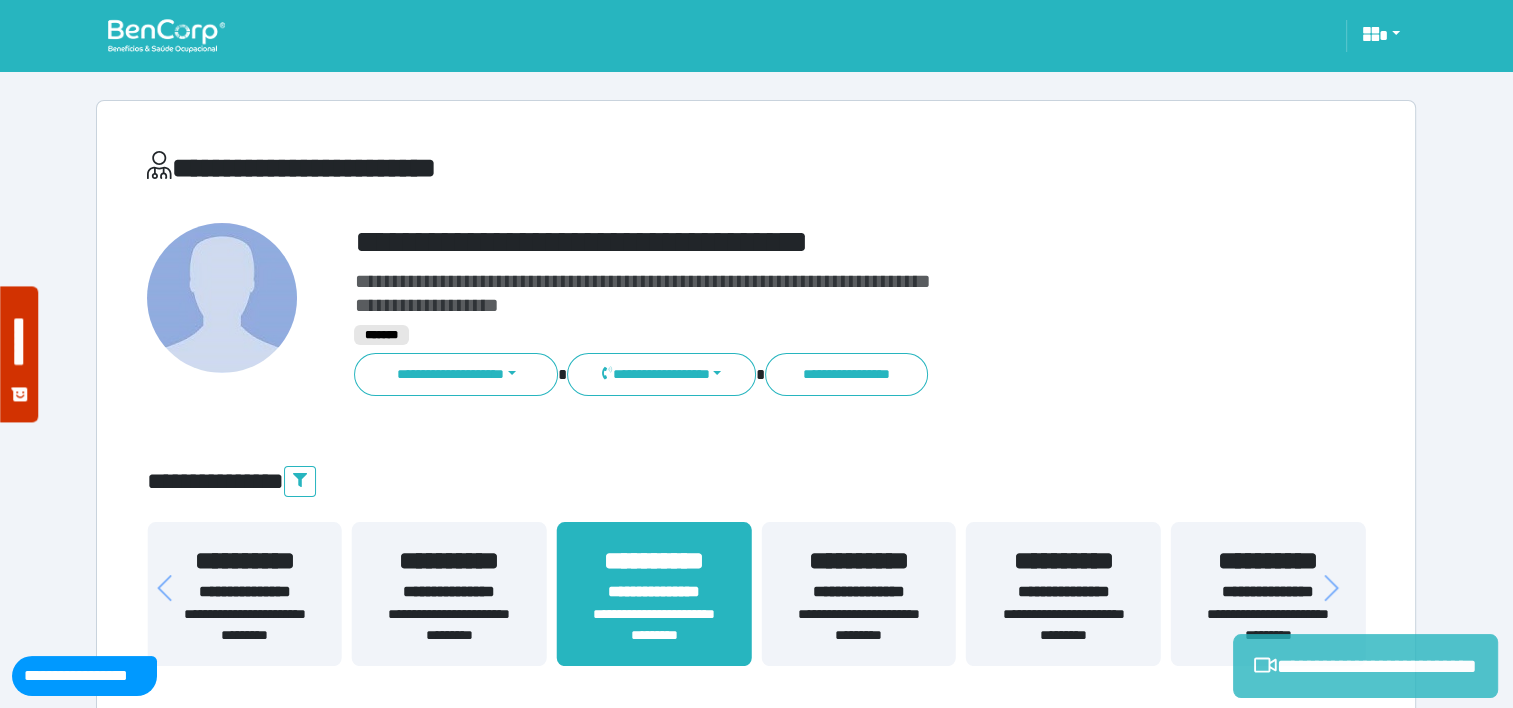 click on "**********" at bounding box center (1365, 666) 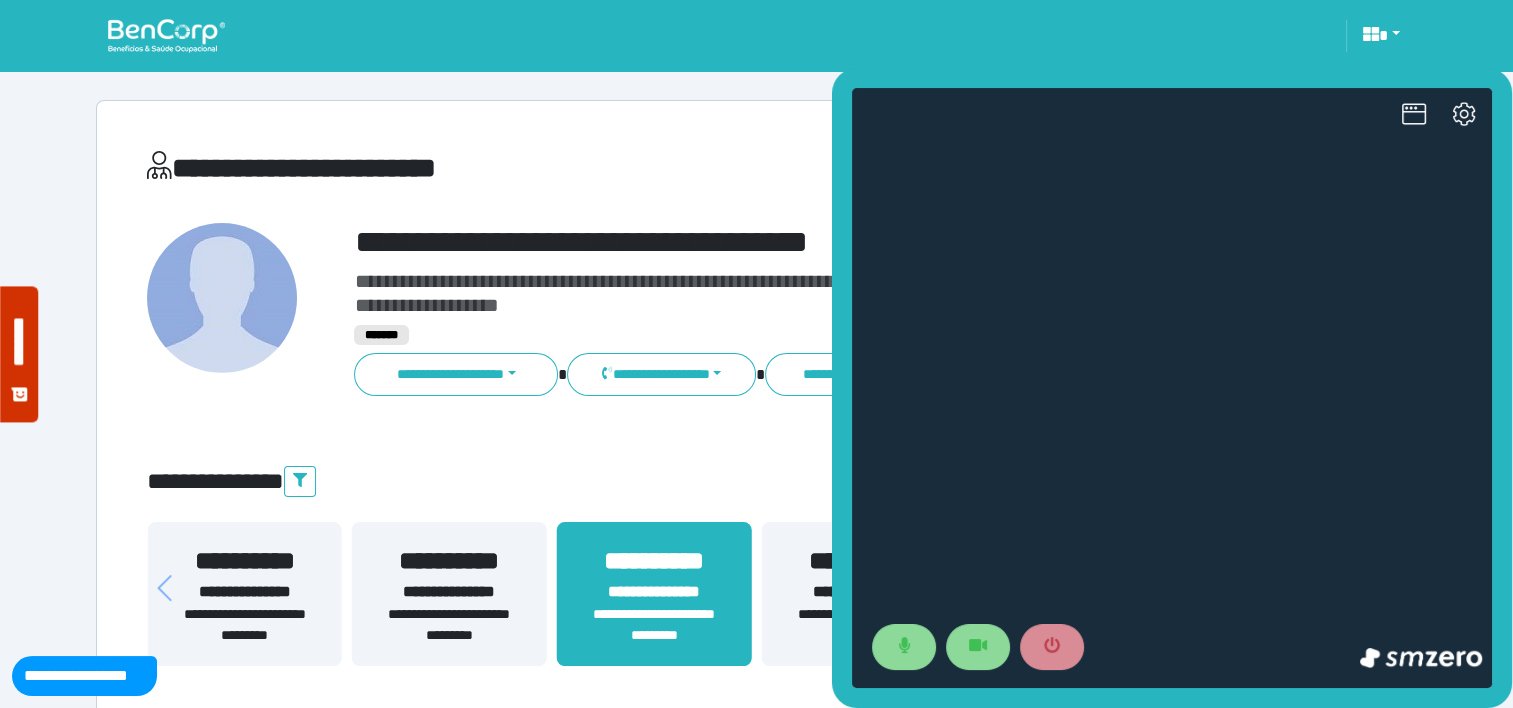 scroll, scrollTop: 0, scrollLeft: 0, axis: both 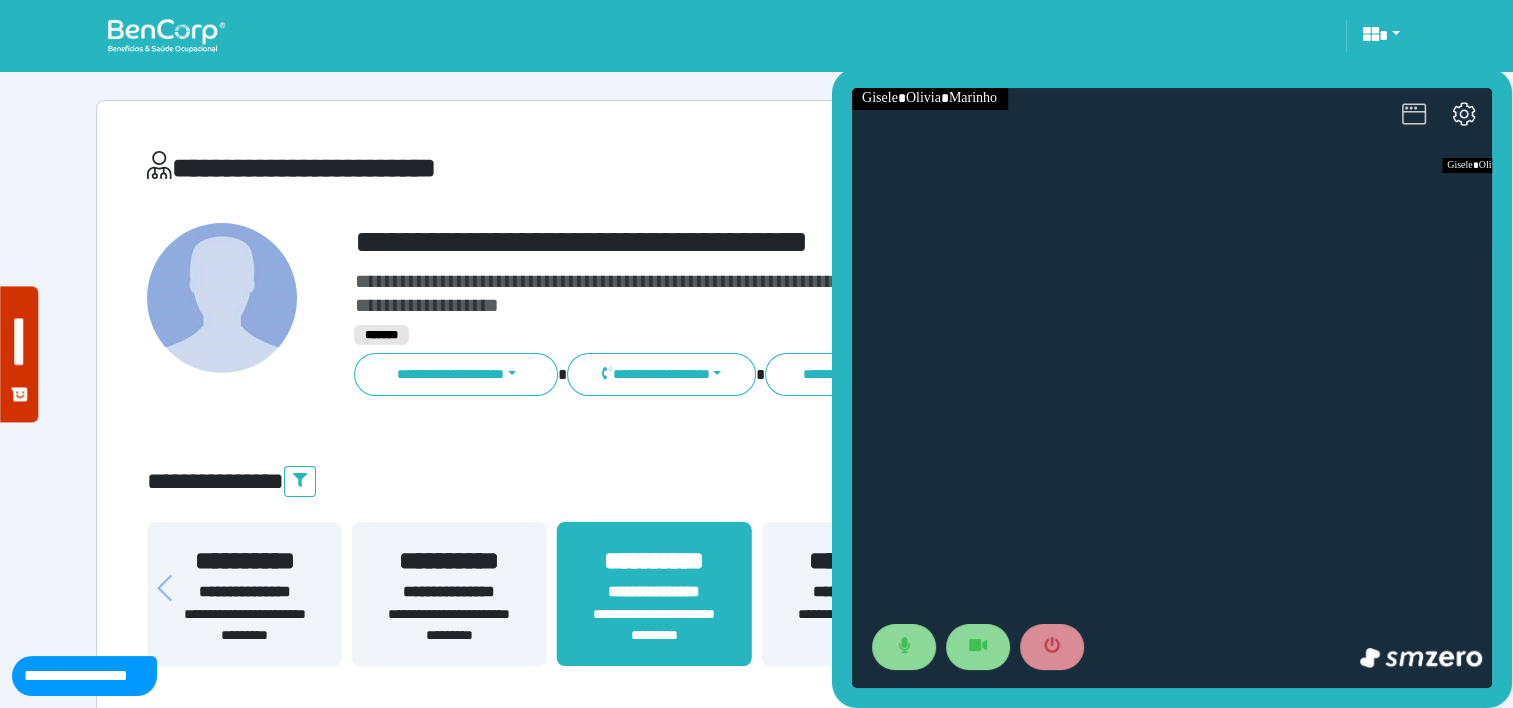 click 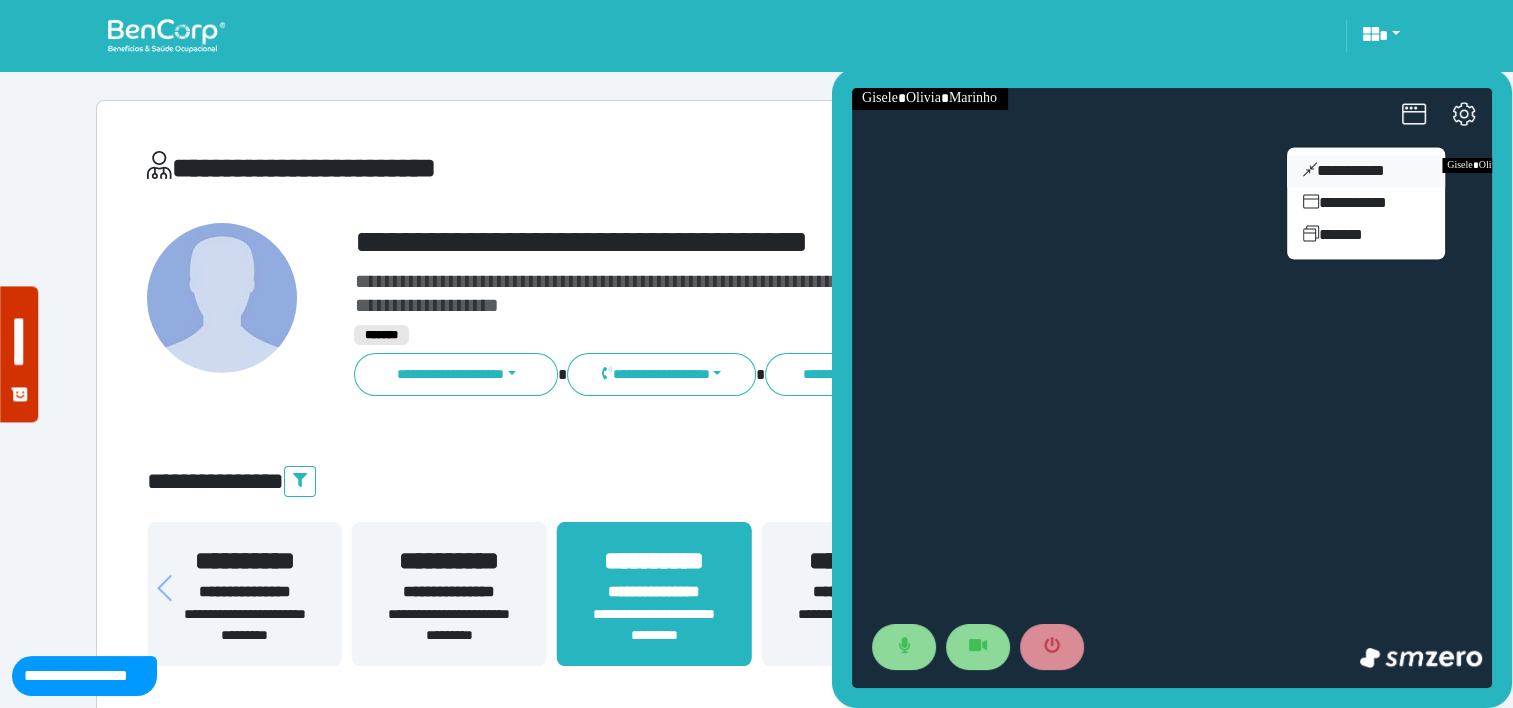 click on "**********" at bounding box center [1366, 171] 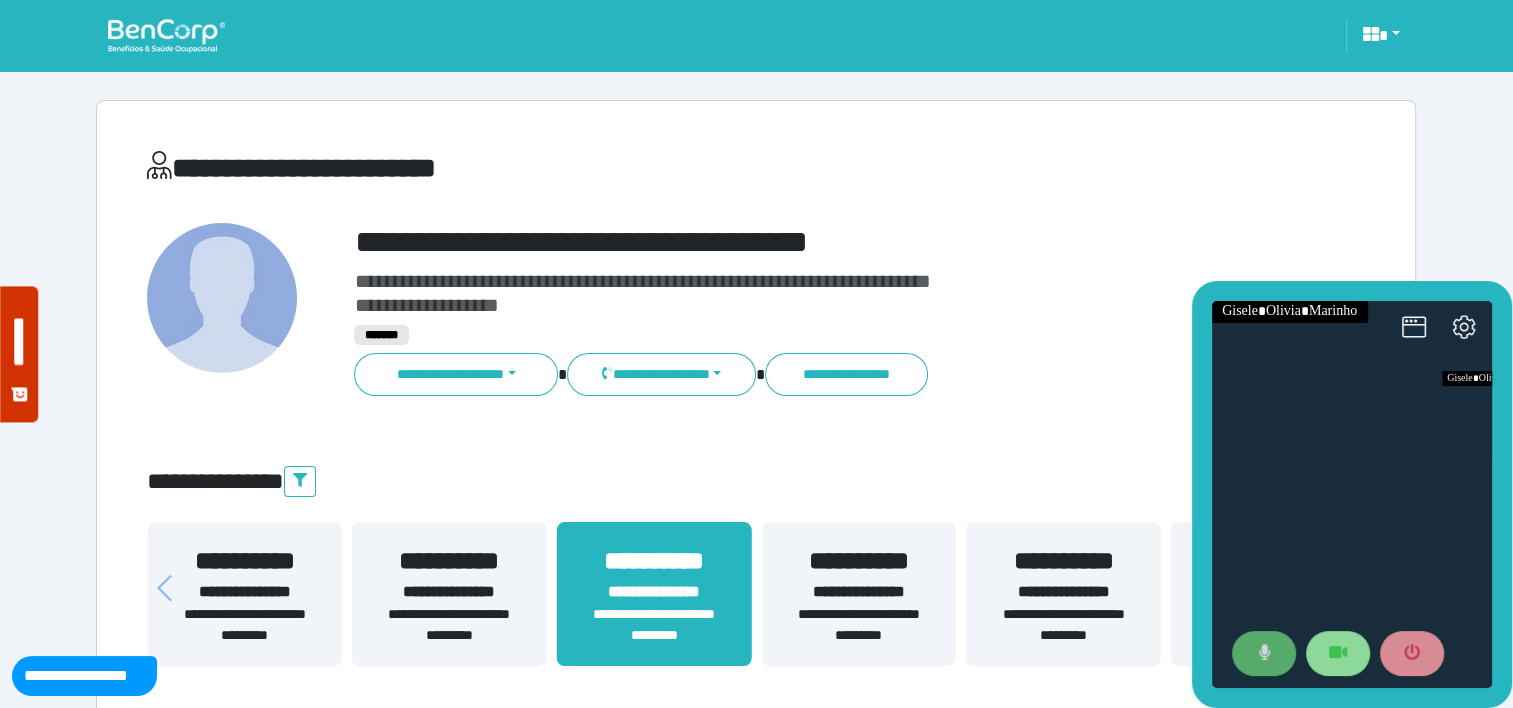 click at bounding box center [1264, 654] 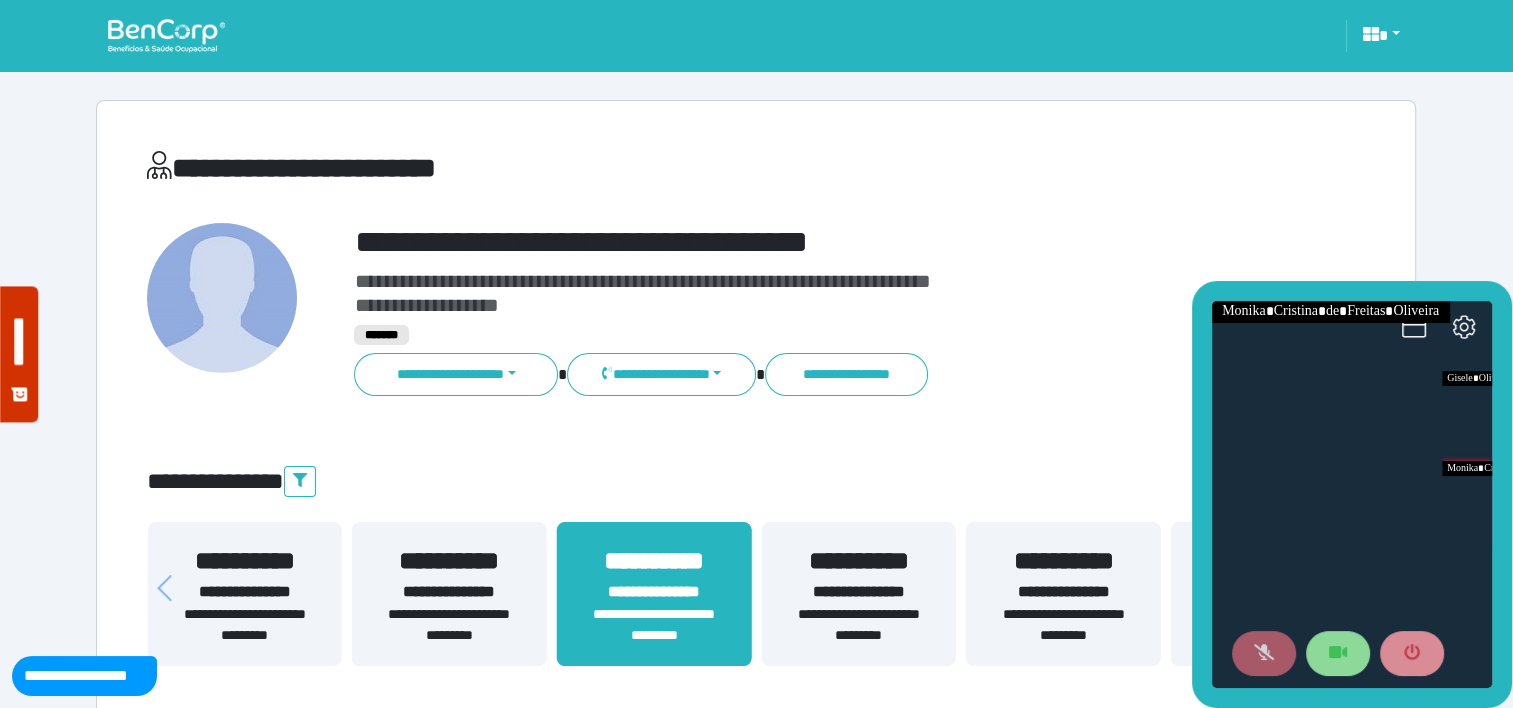 click 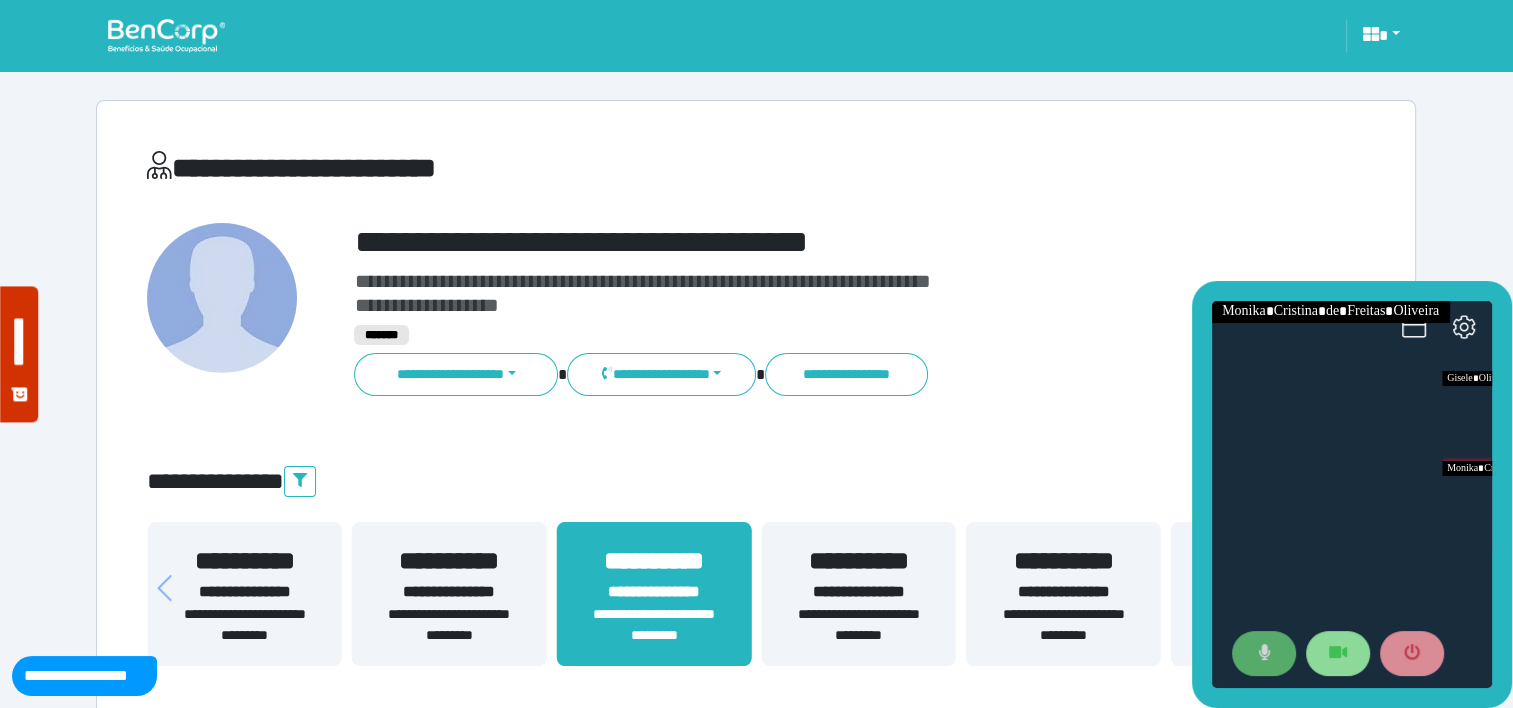 click at bounding box center (1264, 654) 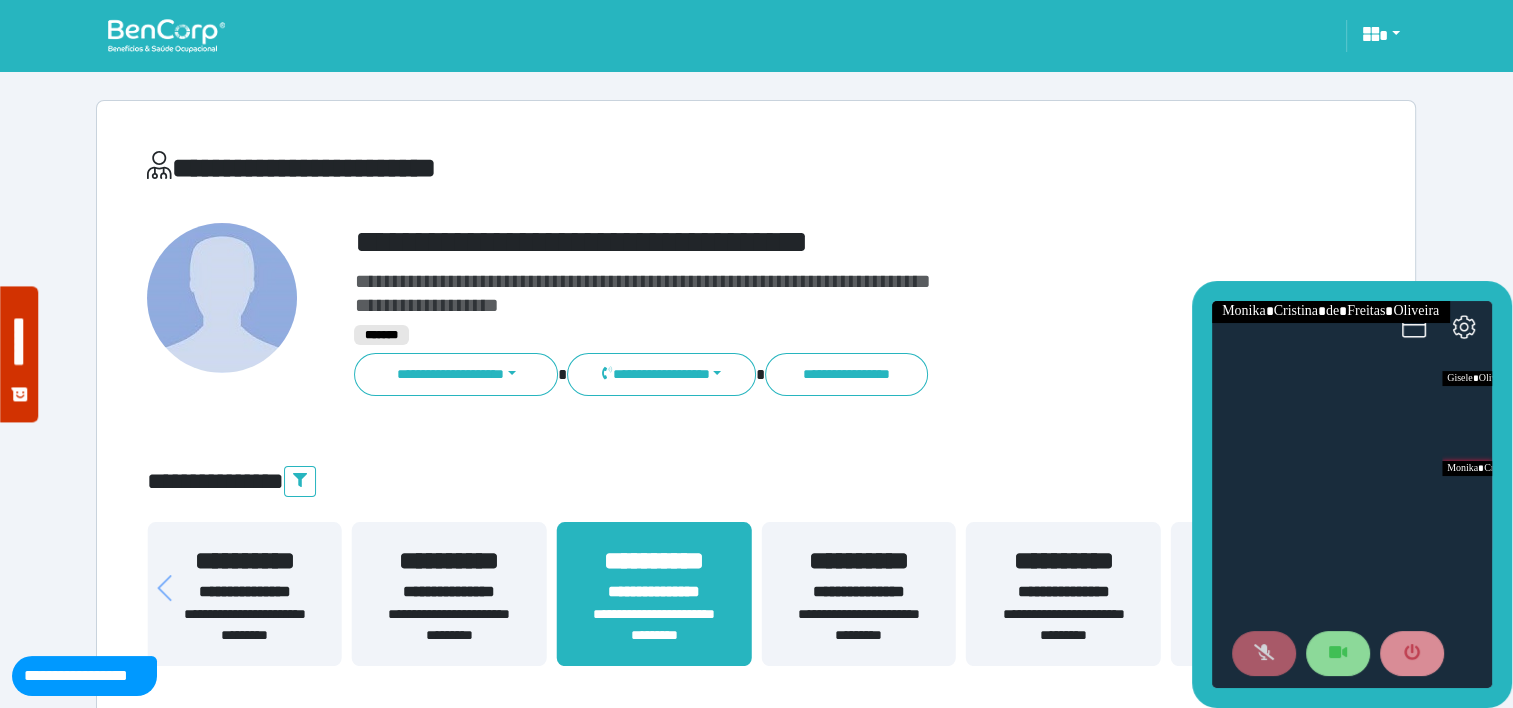 click 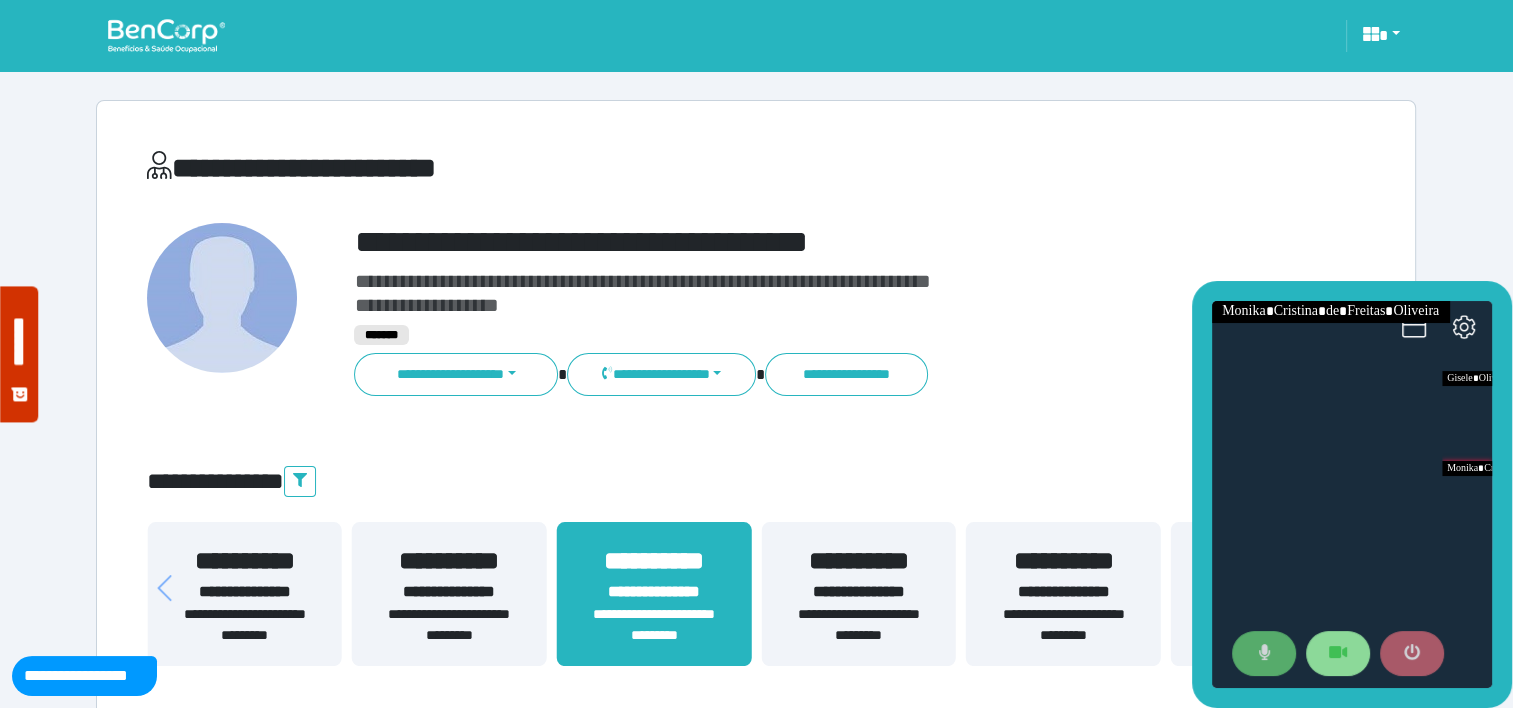 click at bounding box center (1412, 654) 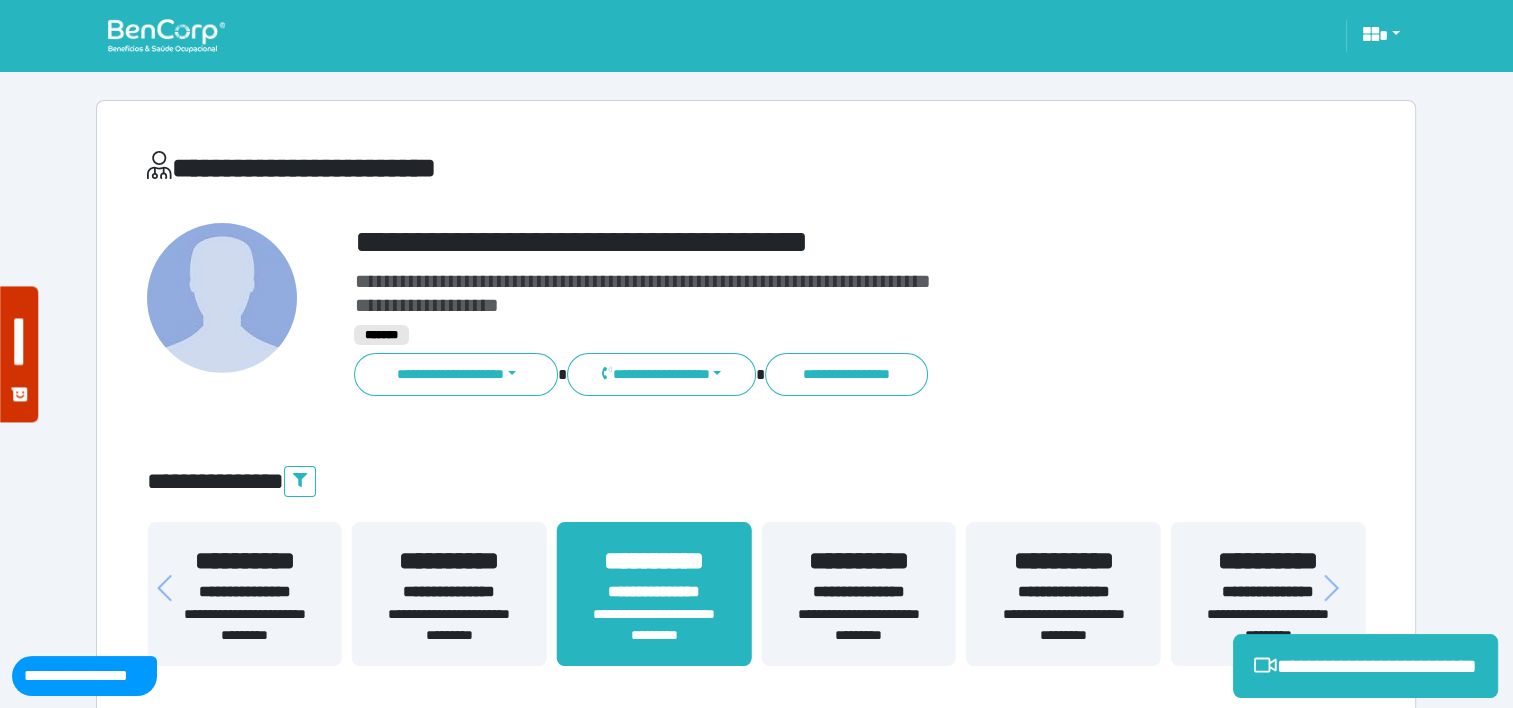click at bounding box center (166, 35) 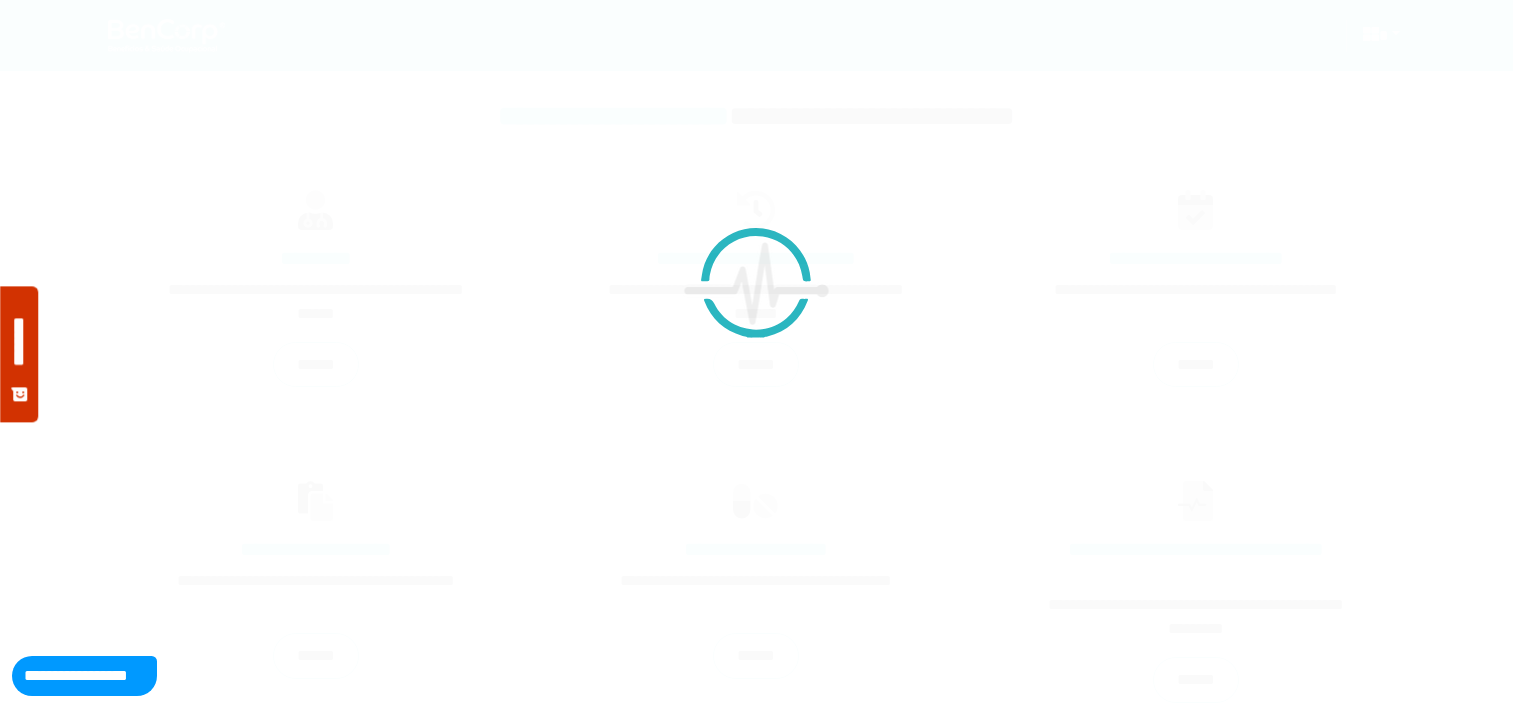 scroll, scrollTop: 0, scrollLeft: 0, axis: both 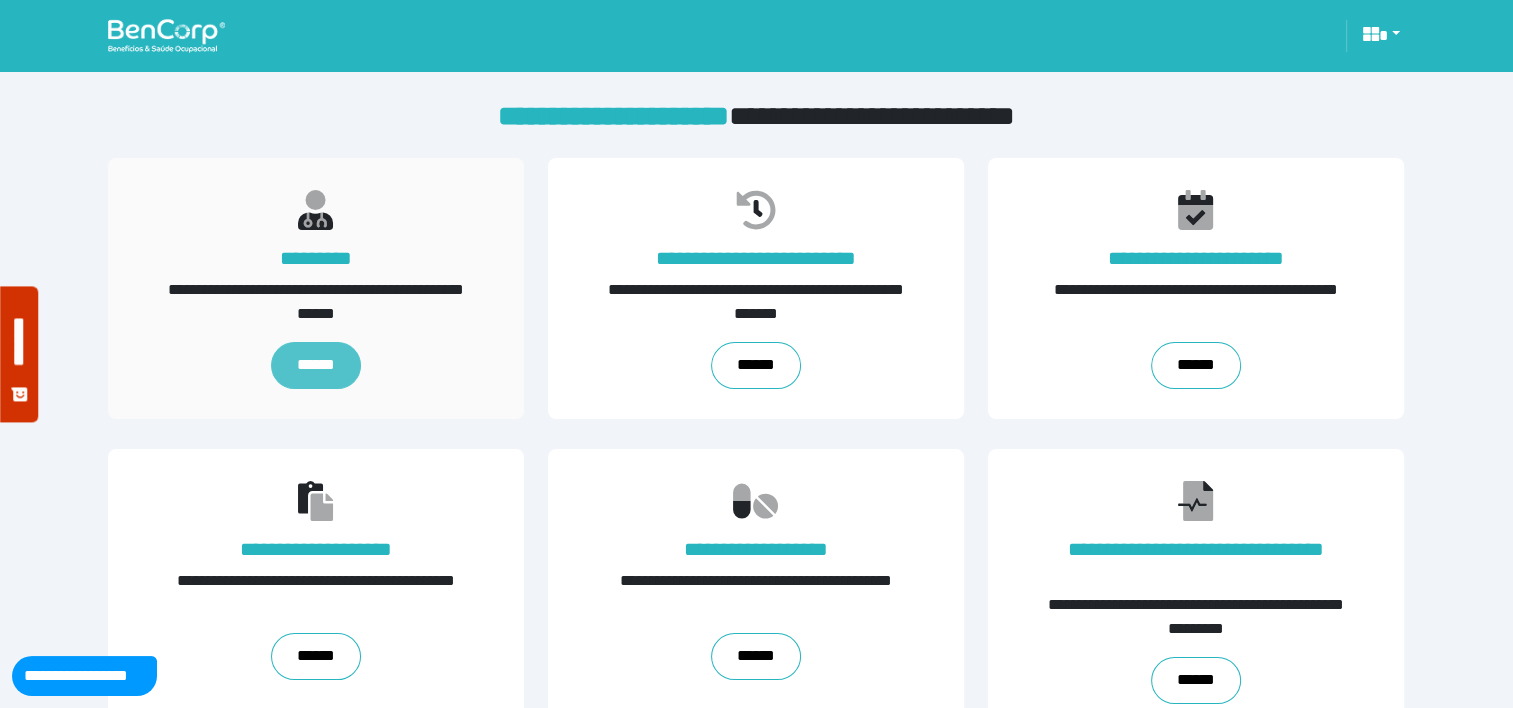 click on "******" at bounding box center [317, 365] 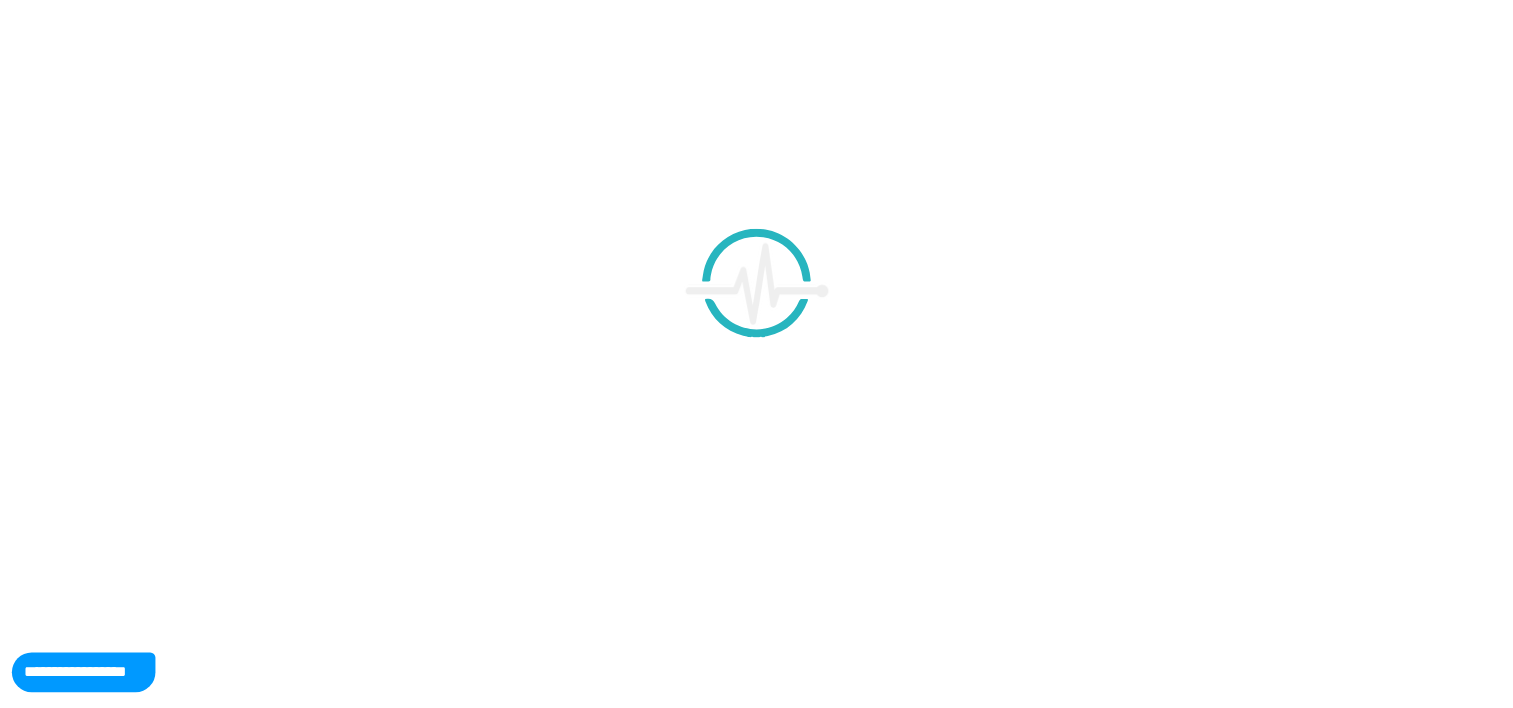 scroll, scrollTop: 0, scrollLeft: 0, axis: both 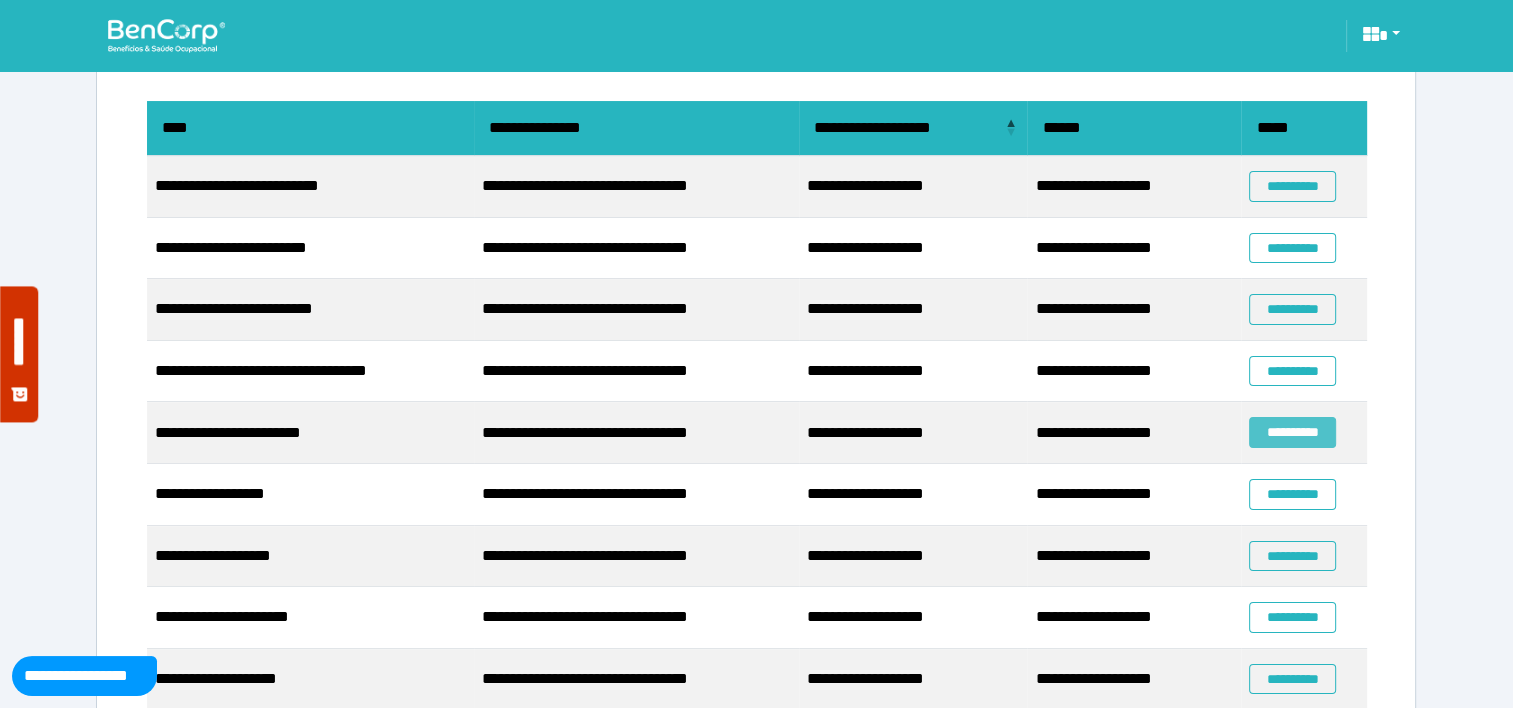 click on "**********" at bounding box center (1292, 432) 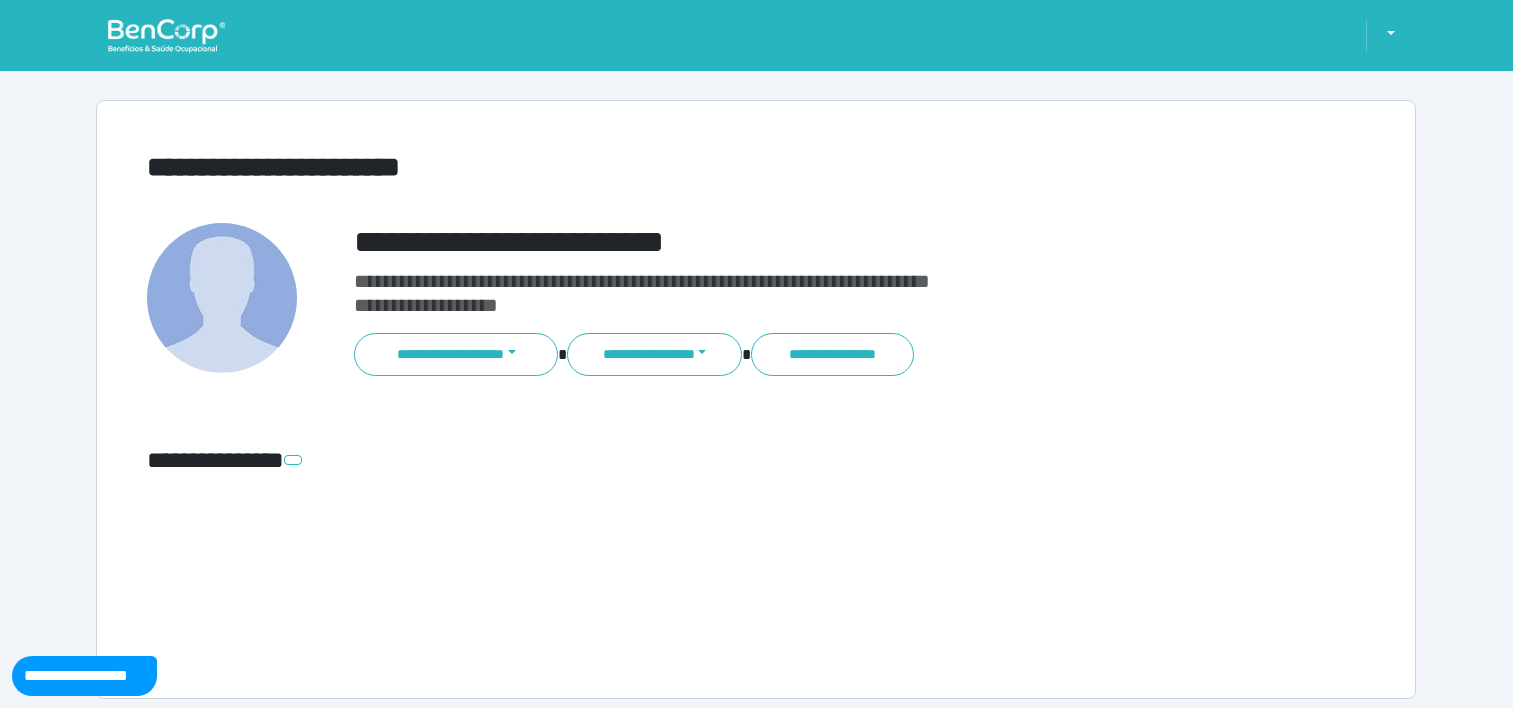 scroll, scrollTop: 0, scrollLeft: 0, axis: both 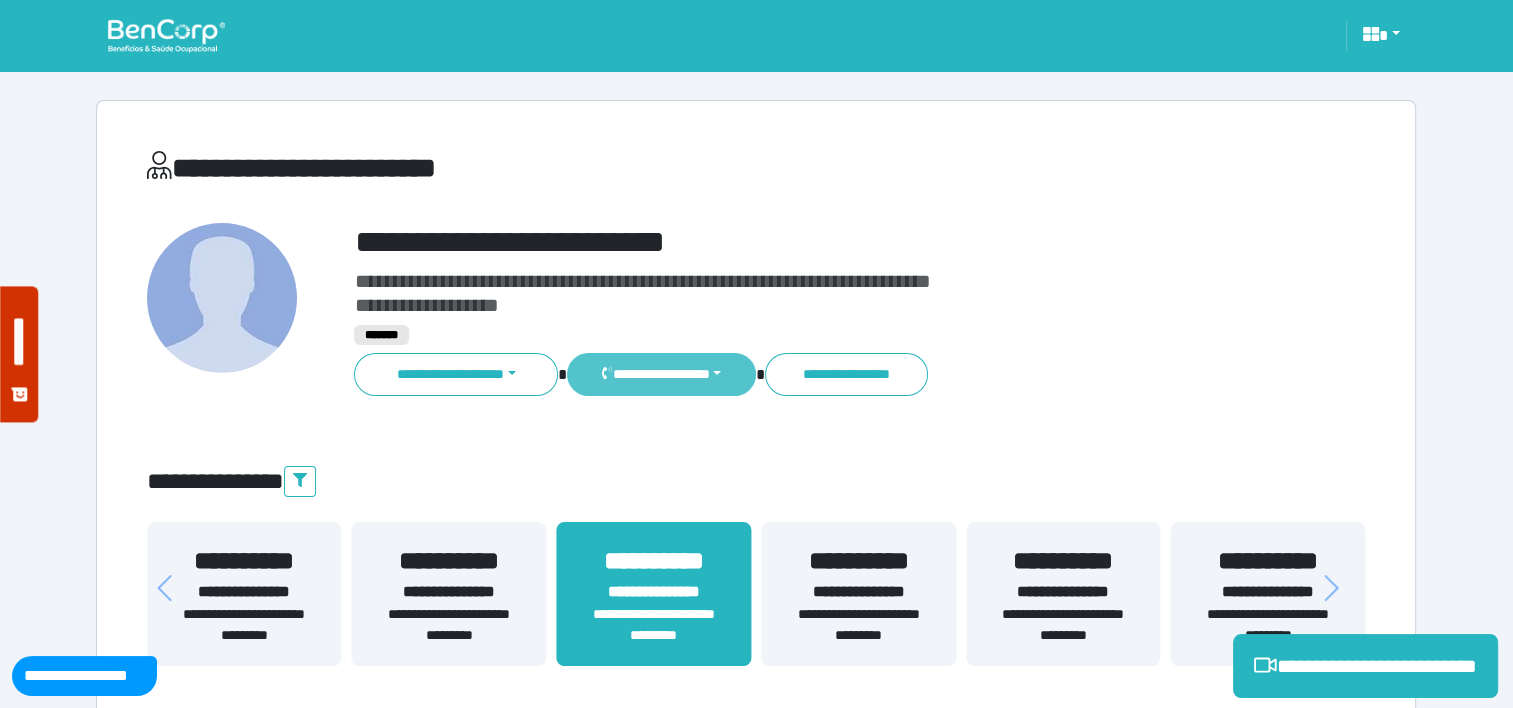 click 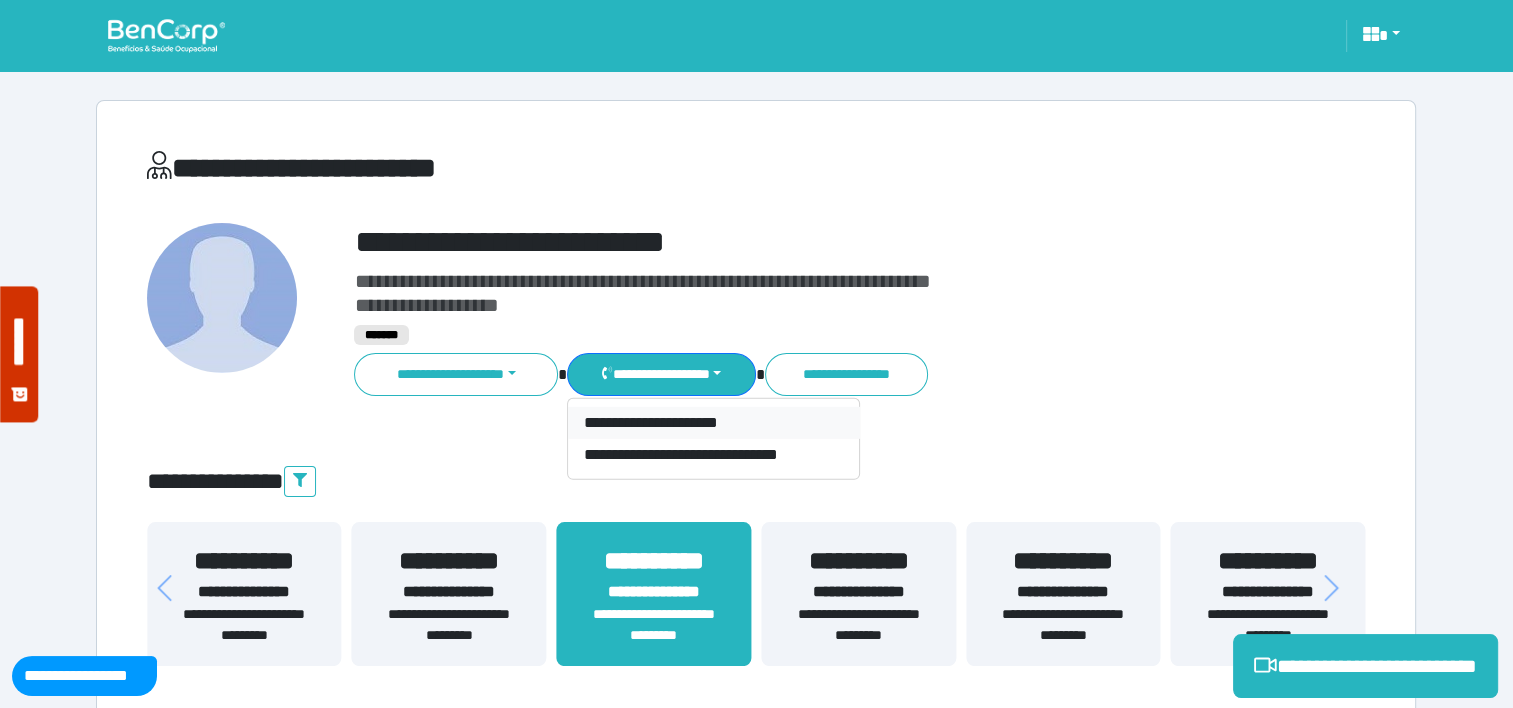 click on "**********" at bounding box center [714, 423] 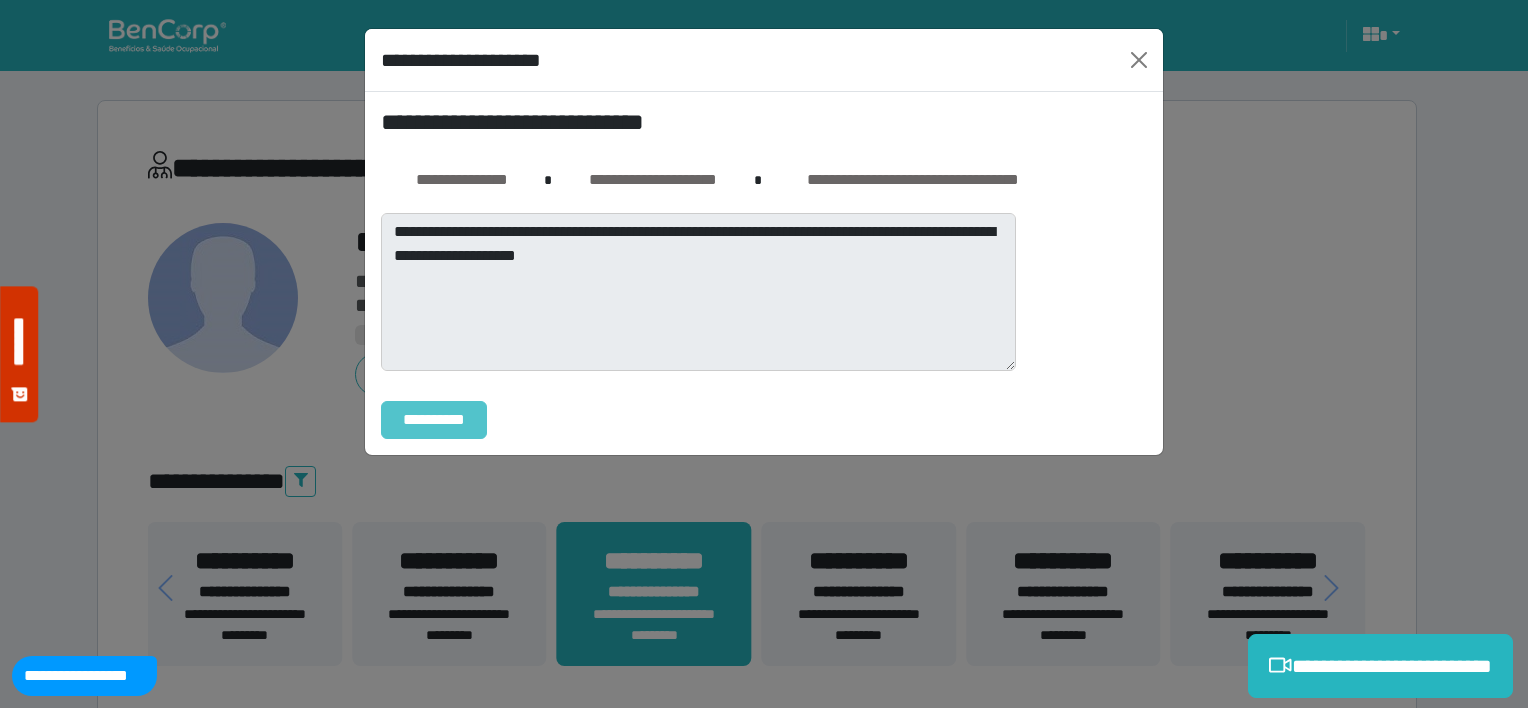 click on "**********" at bounding box center [434, 420] 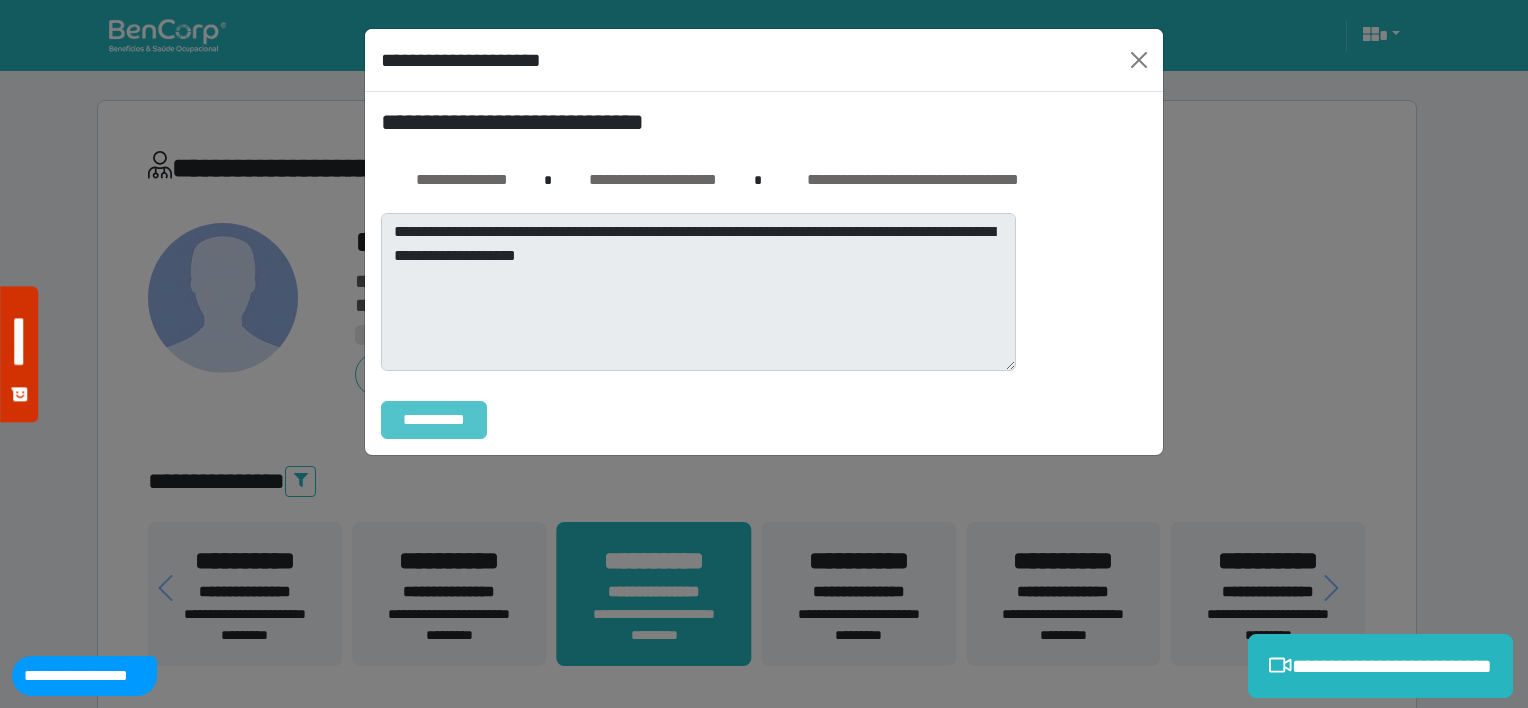 click on "**********" at bounding box center [434, 420] 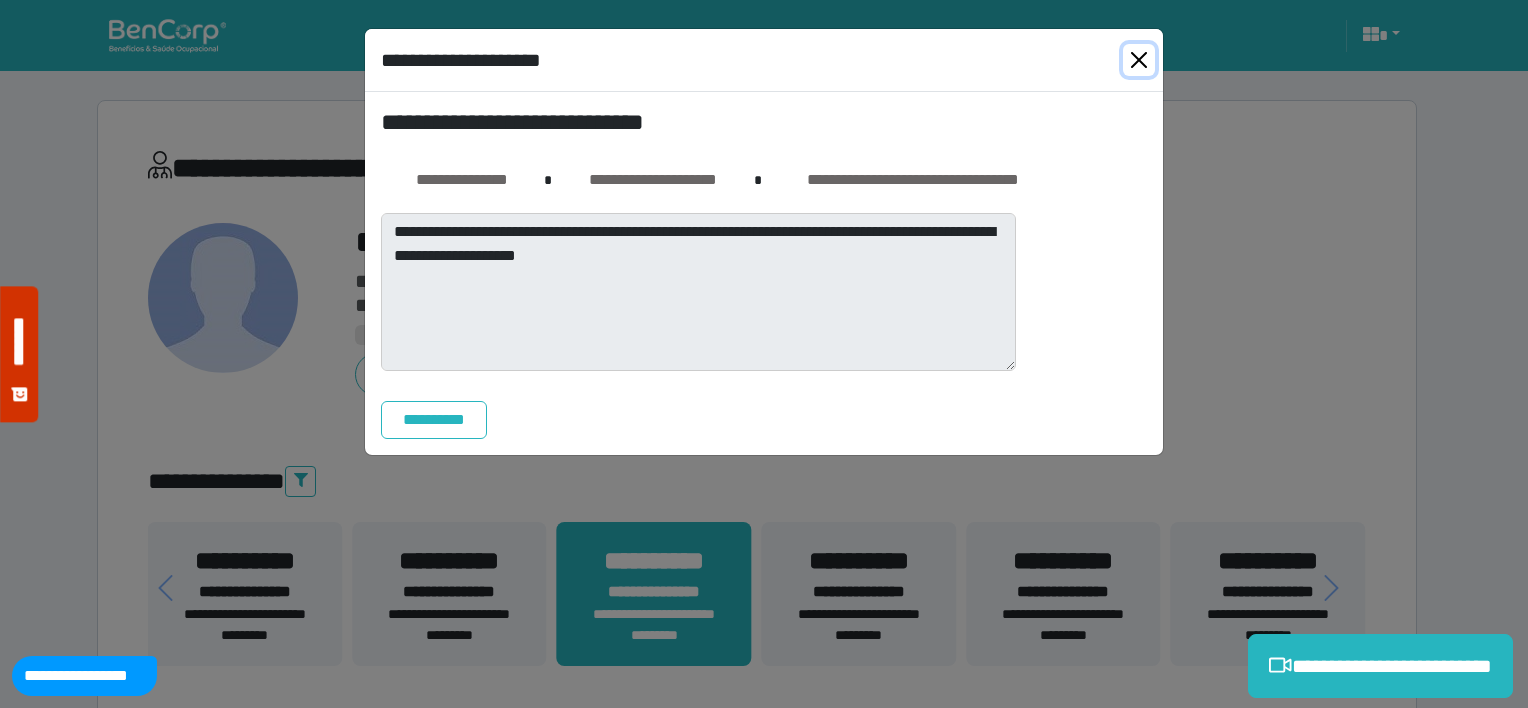 click at bounding box center [1139, 60] 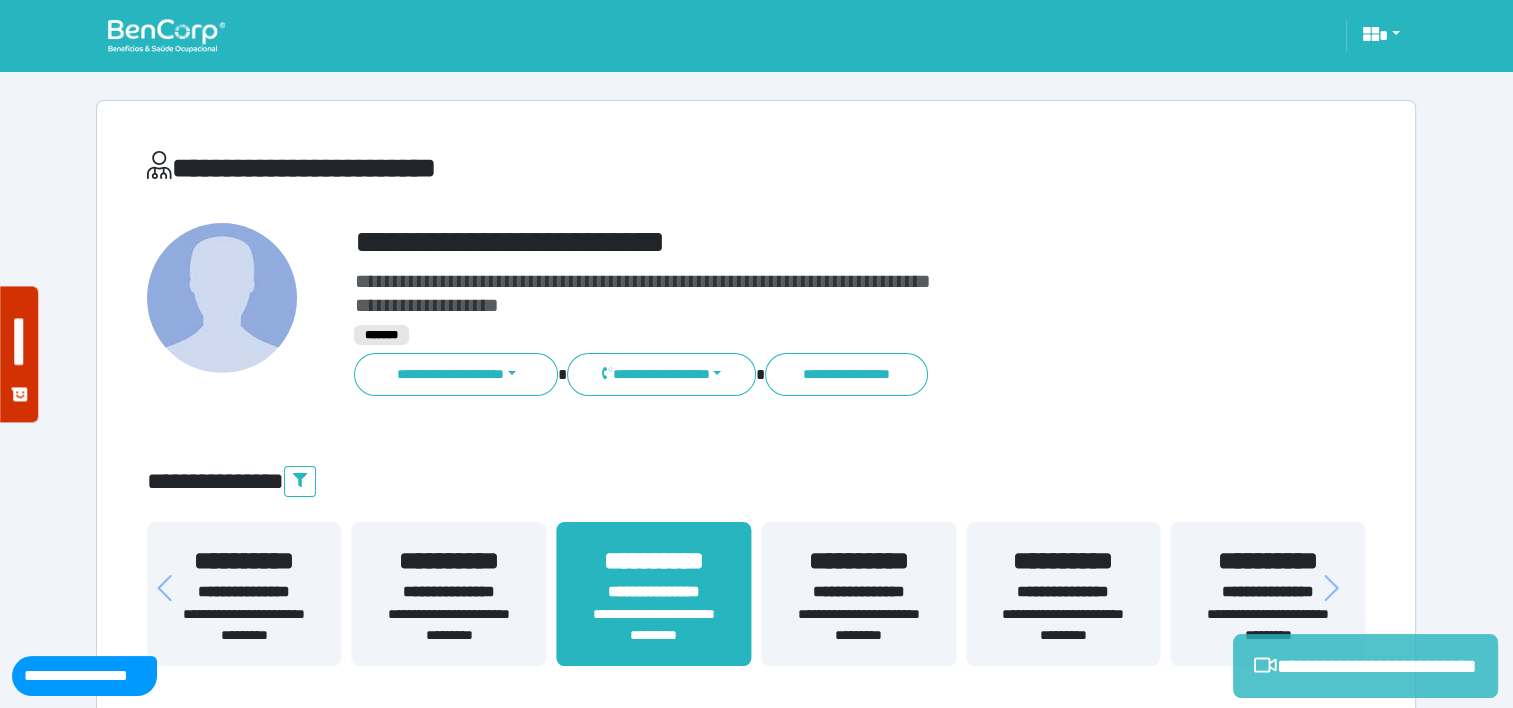 click on "**********" at bounding box center (1365, 666) 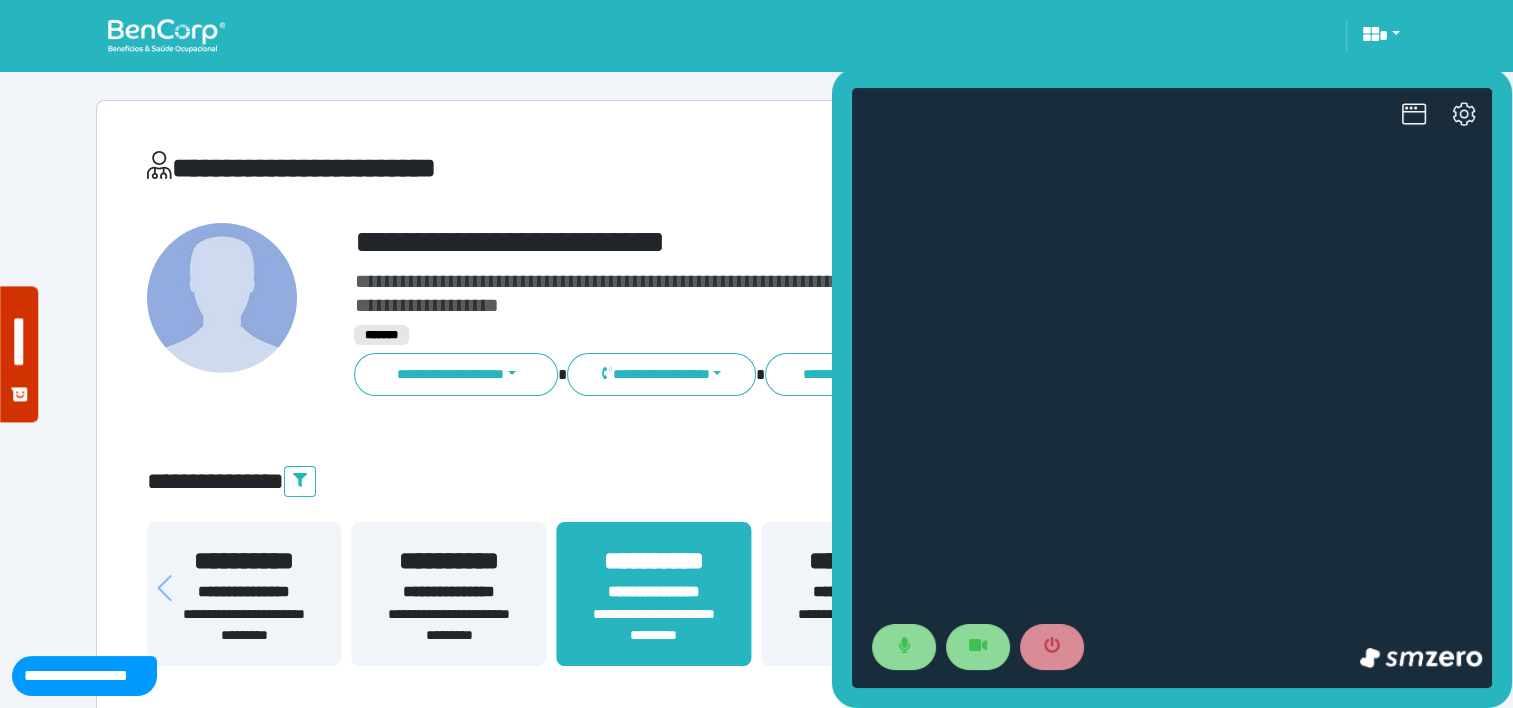 scroll, scrollTop: 0, scrollLeft: 0, axis: both 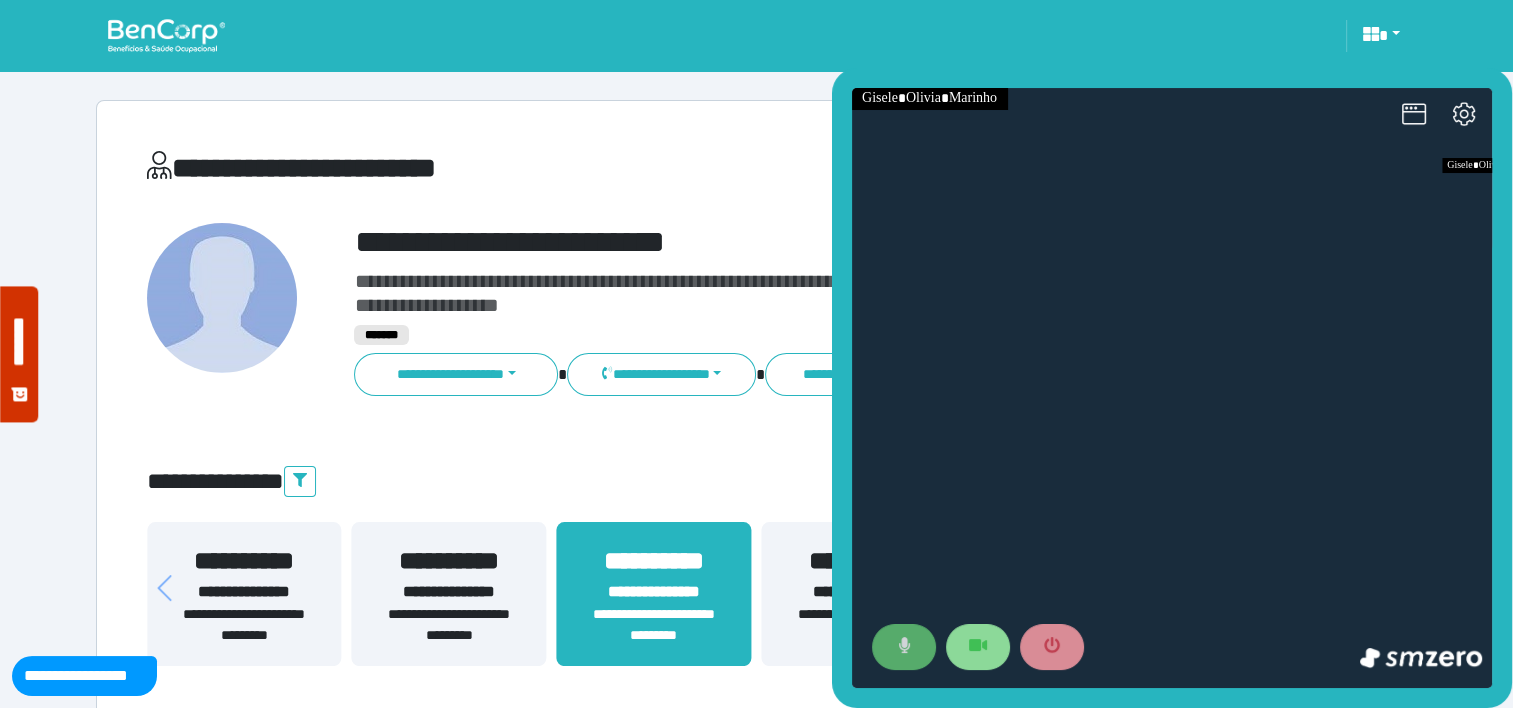click at bounding box center (904, 647) 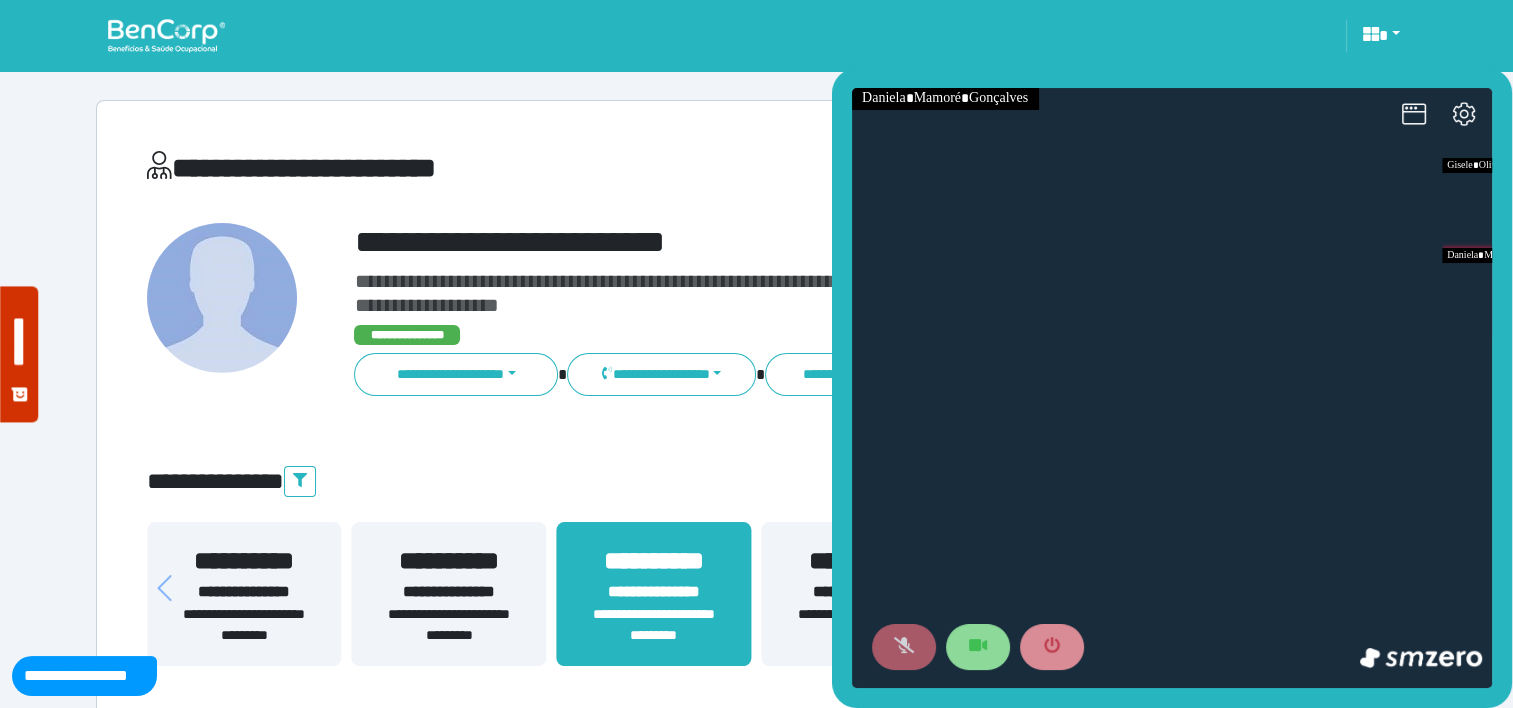 click 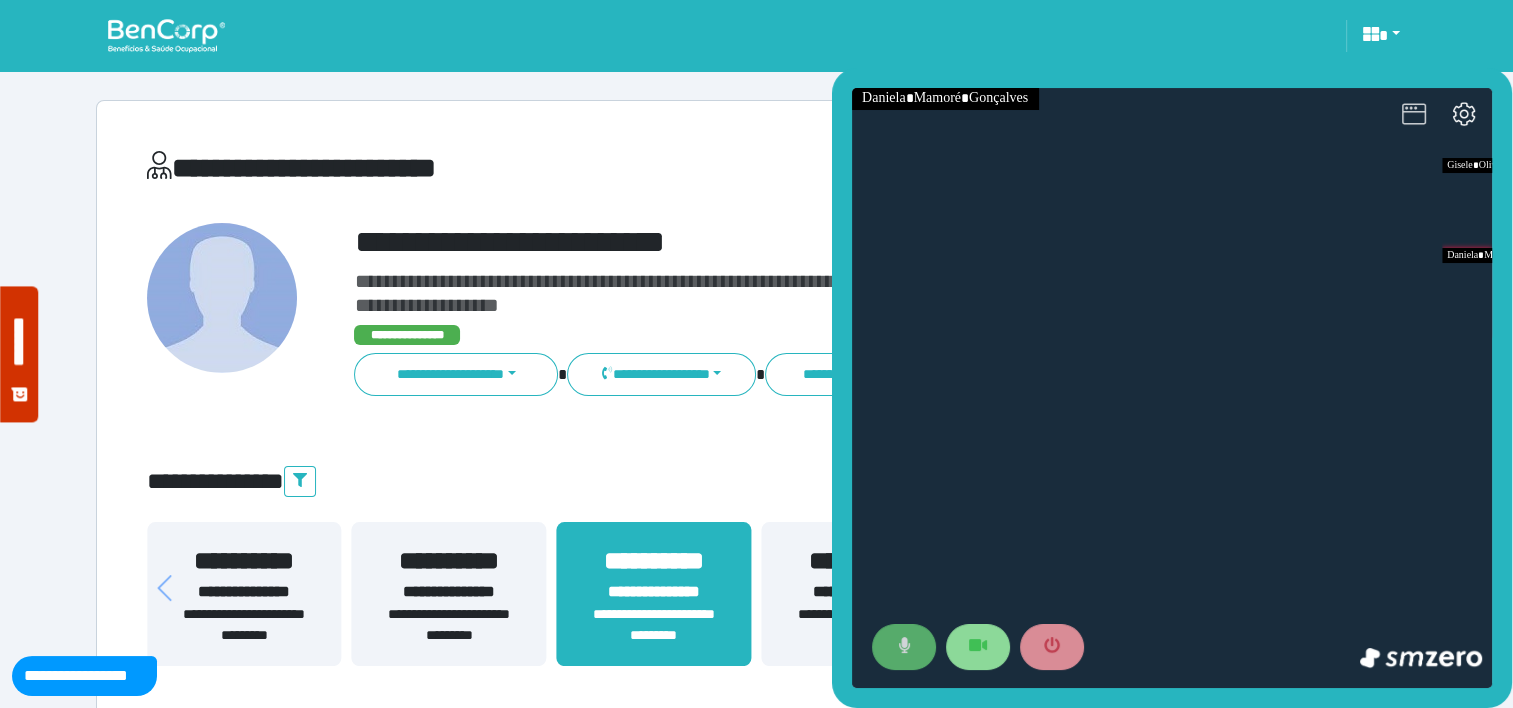 click 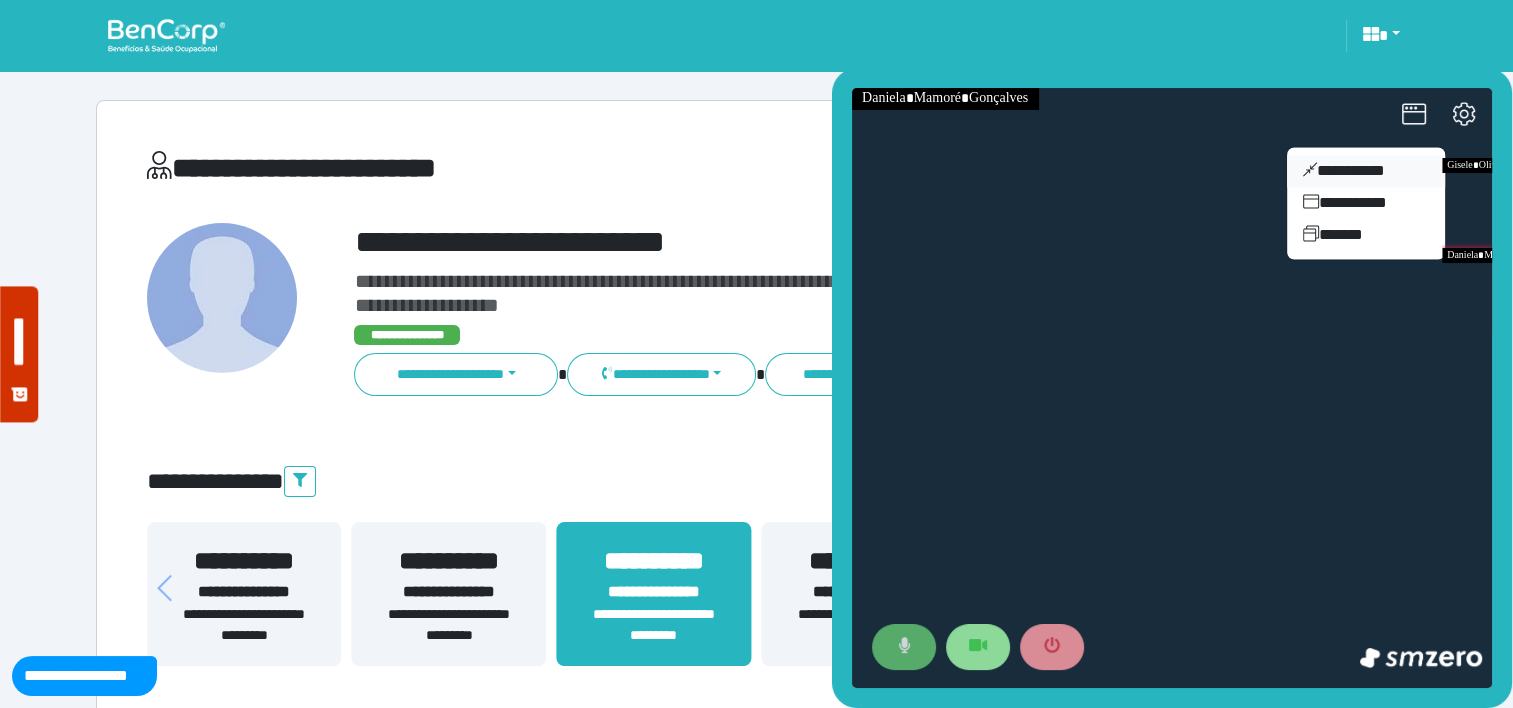 click on "**********" at bounding box center [1366, 171] 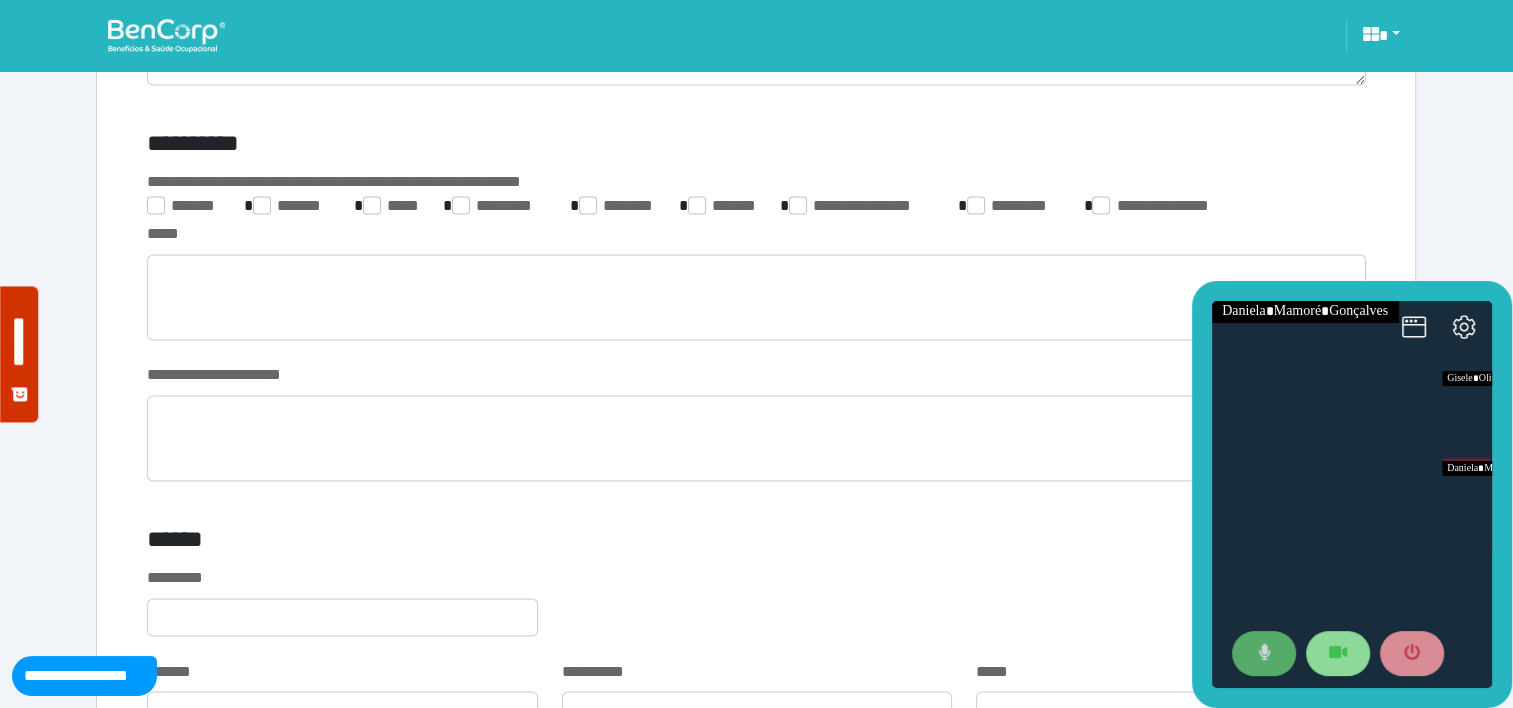 scroll, scrollTop: 3228, scrollLeft: 0, axis: vertical 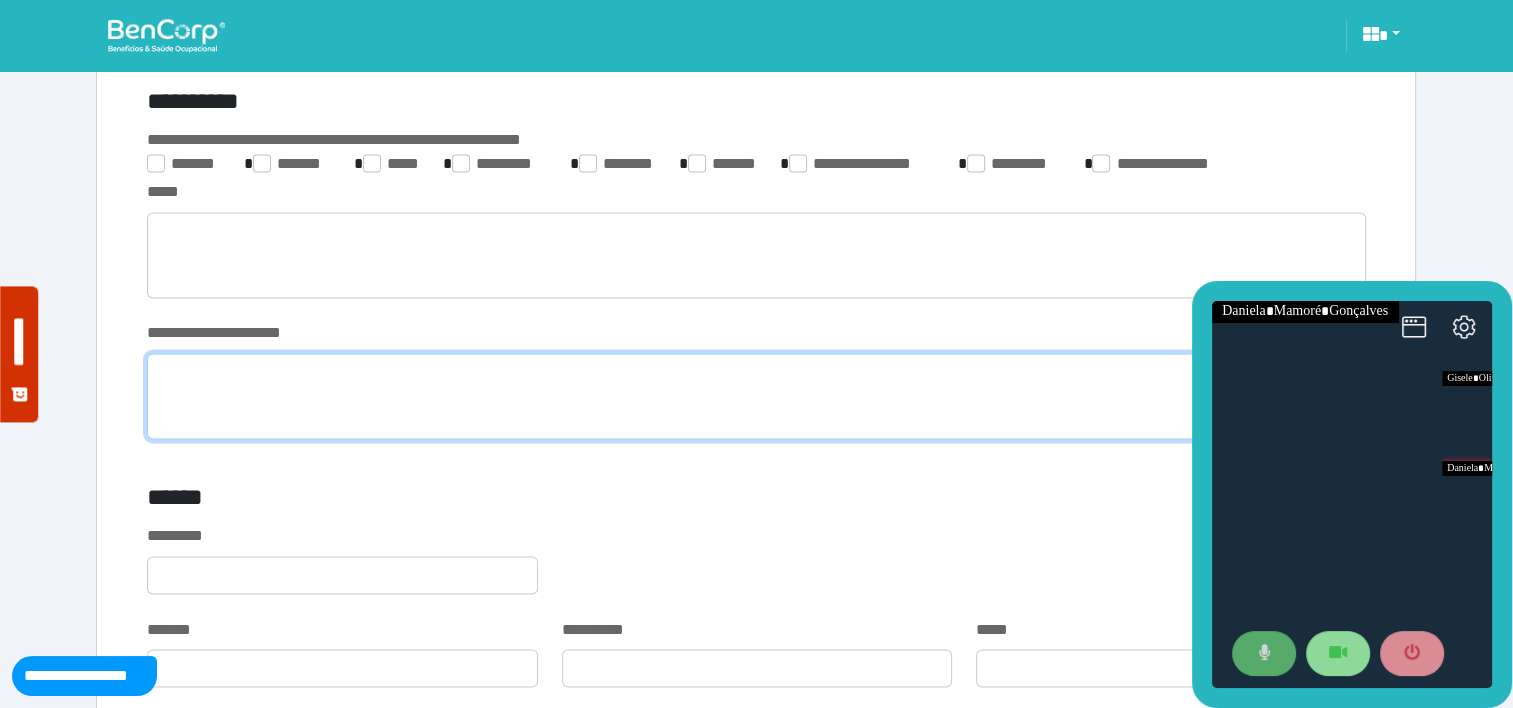 click at bounding box center [756, 396] 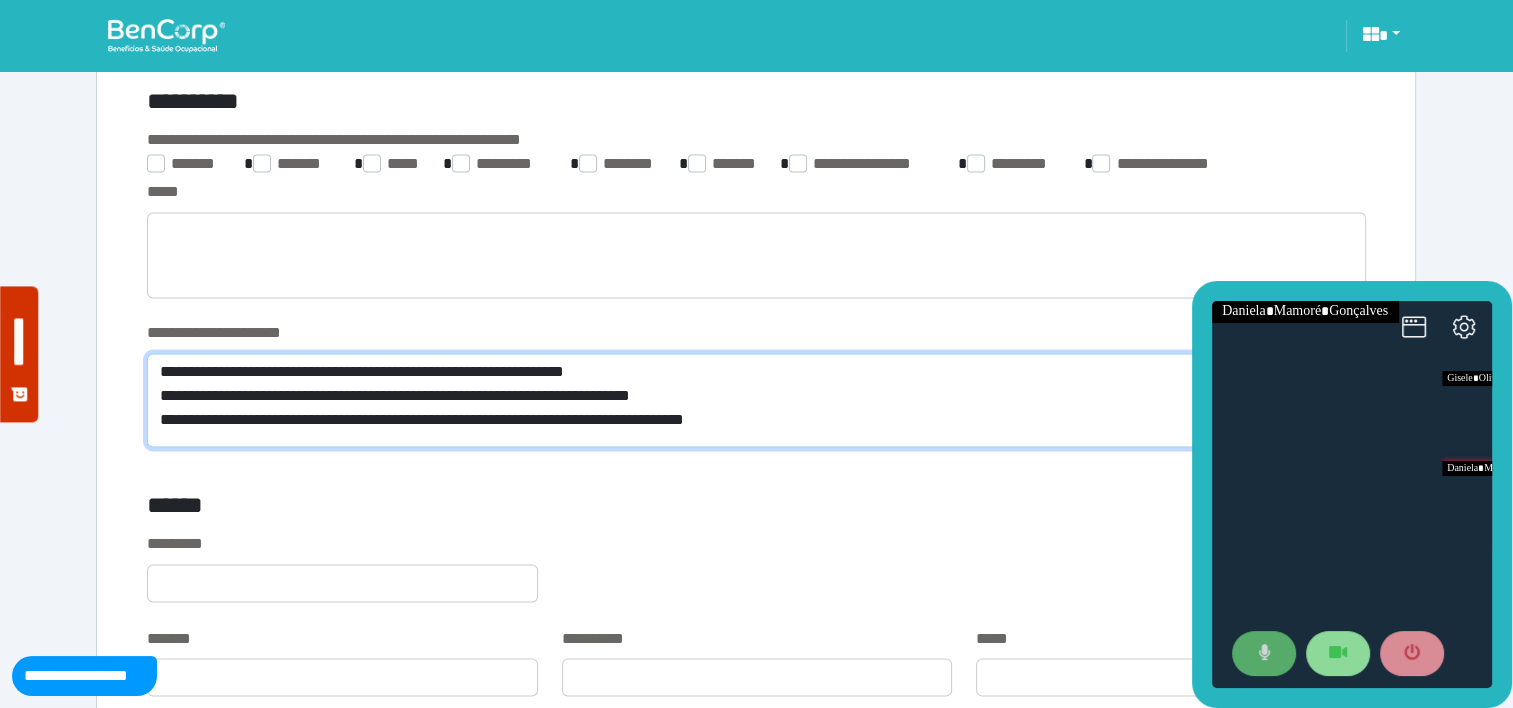scroll, scrollTop: 0, scrollLeft: 0, axis: both 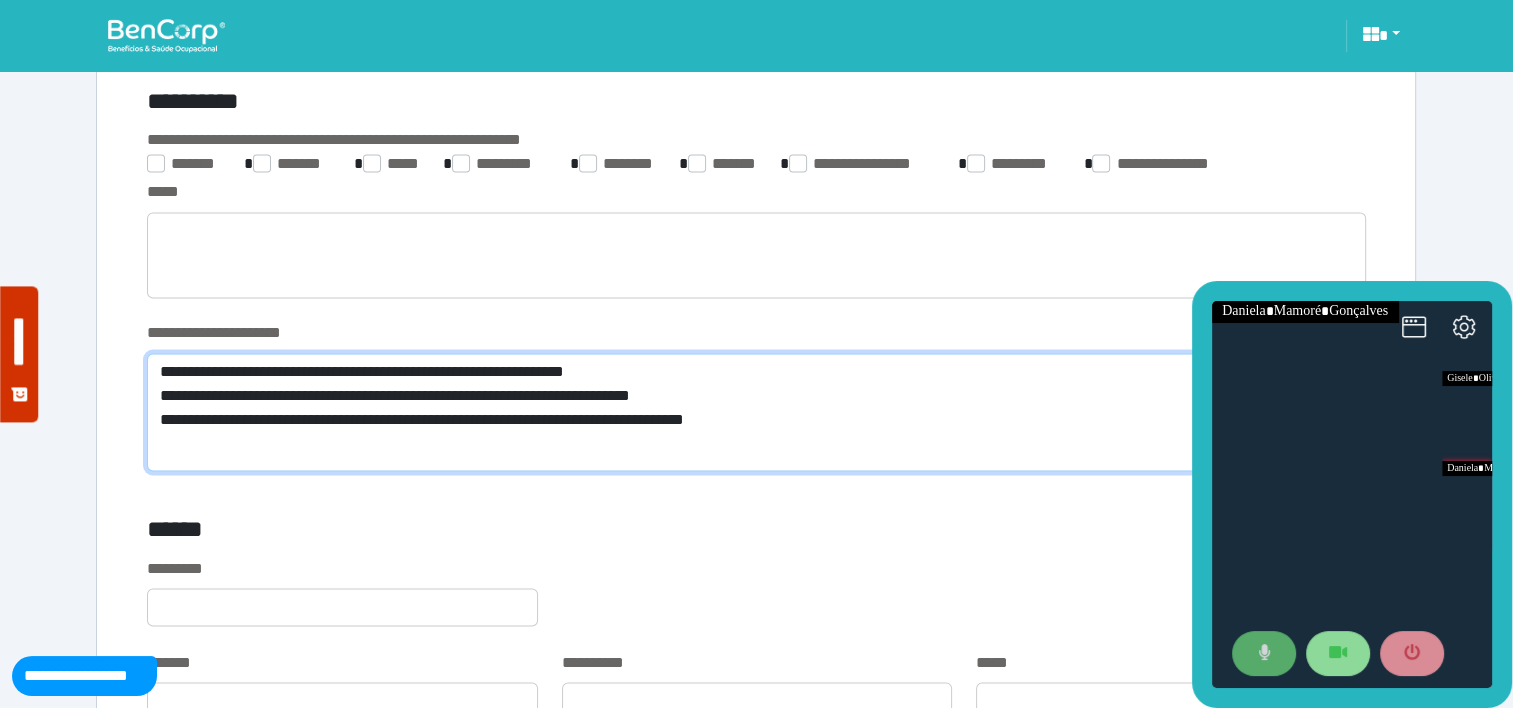 click on "**********" at bounding box center [756, 412] 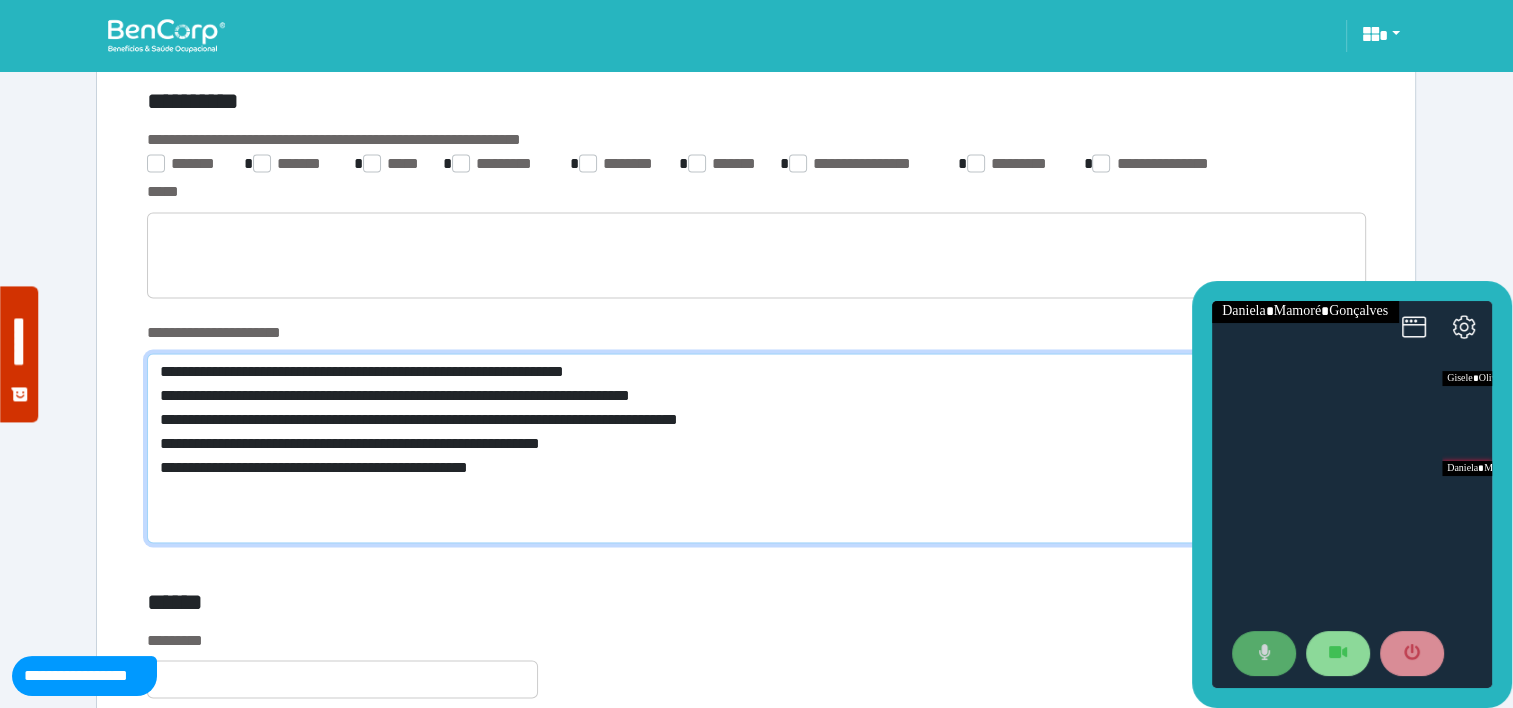 click on "**********" at bounding box center [756, 448] 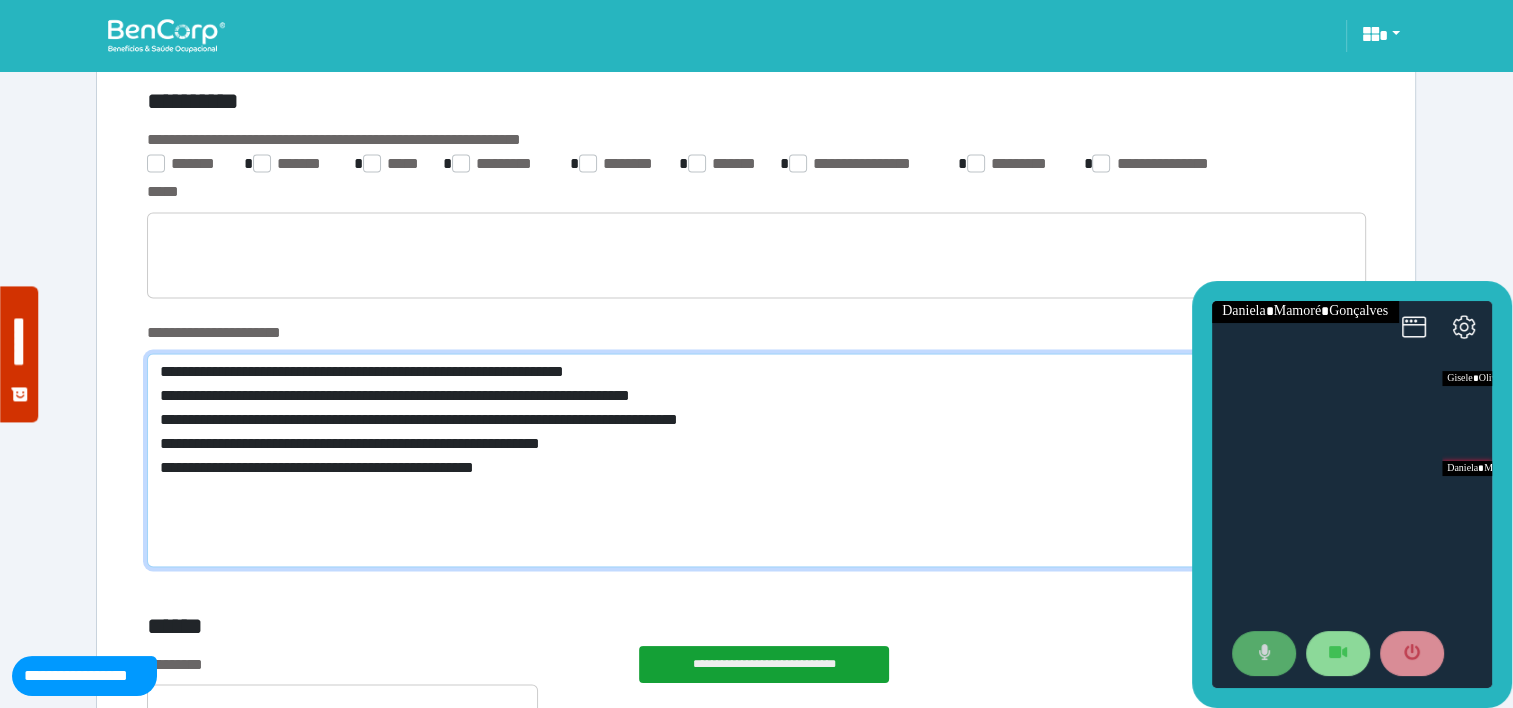 click on "**********" at bounding box center [756, 460] 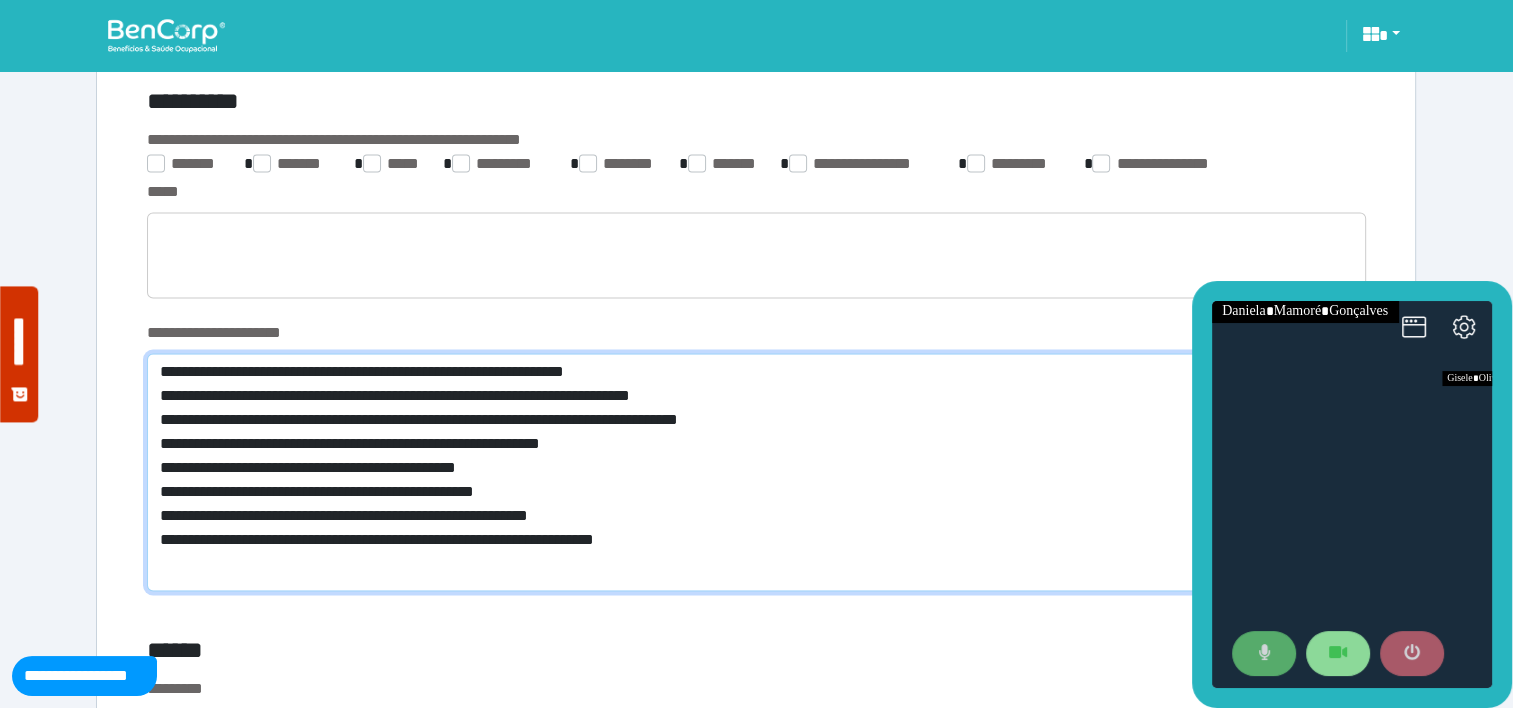 type on "**********" 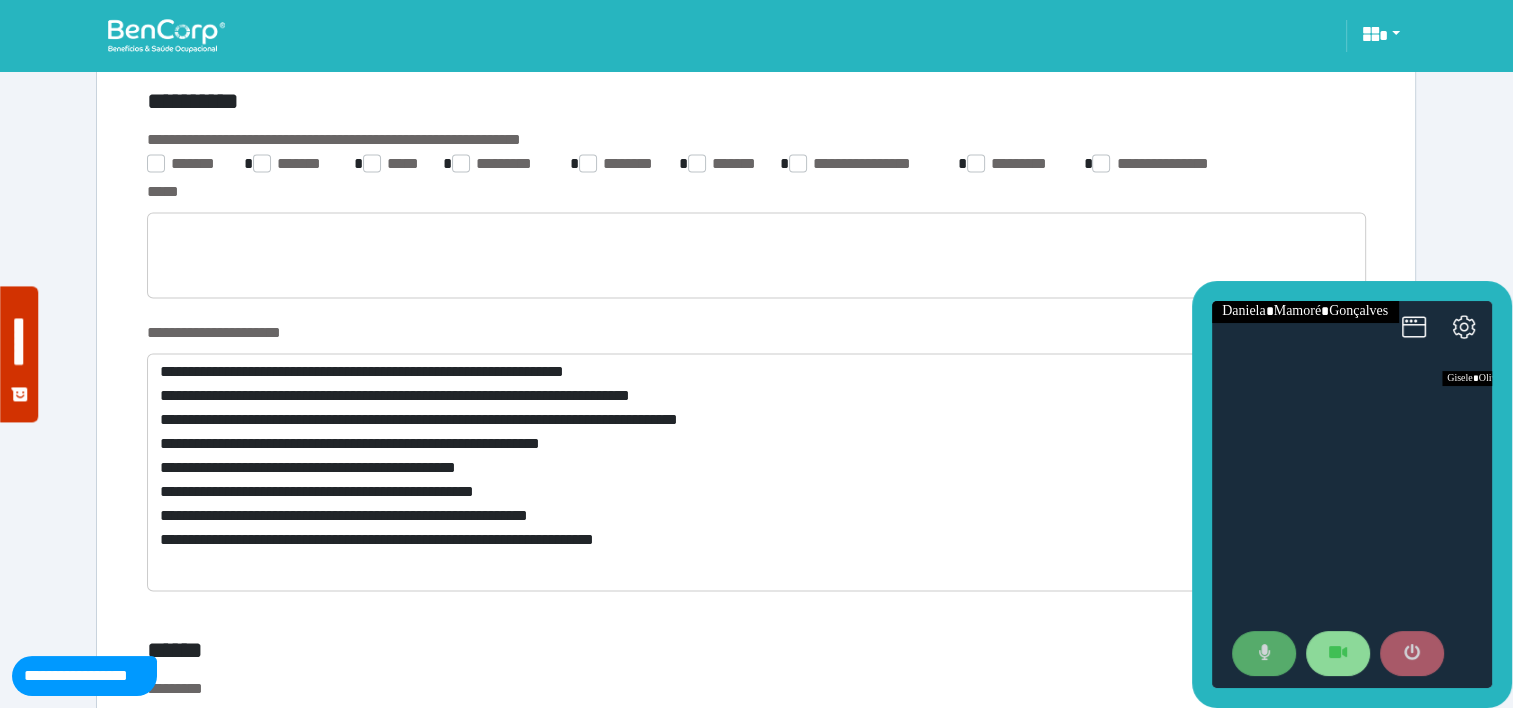 click at bounding box center (1412, 654) 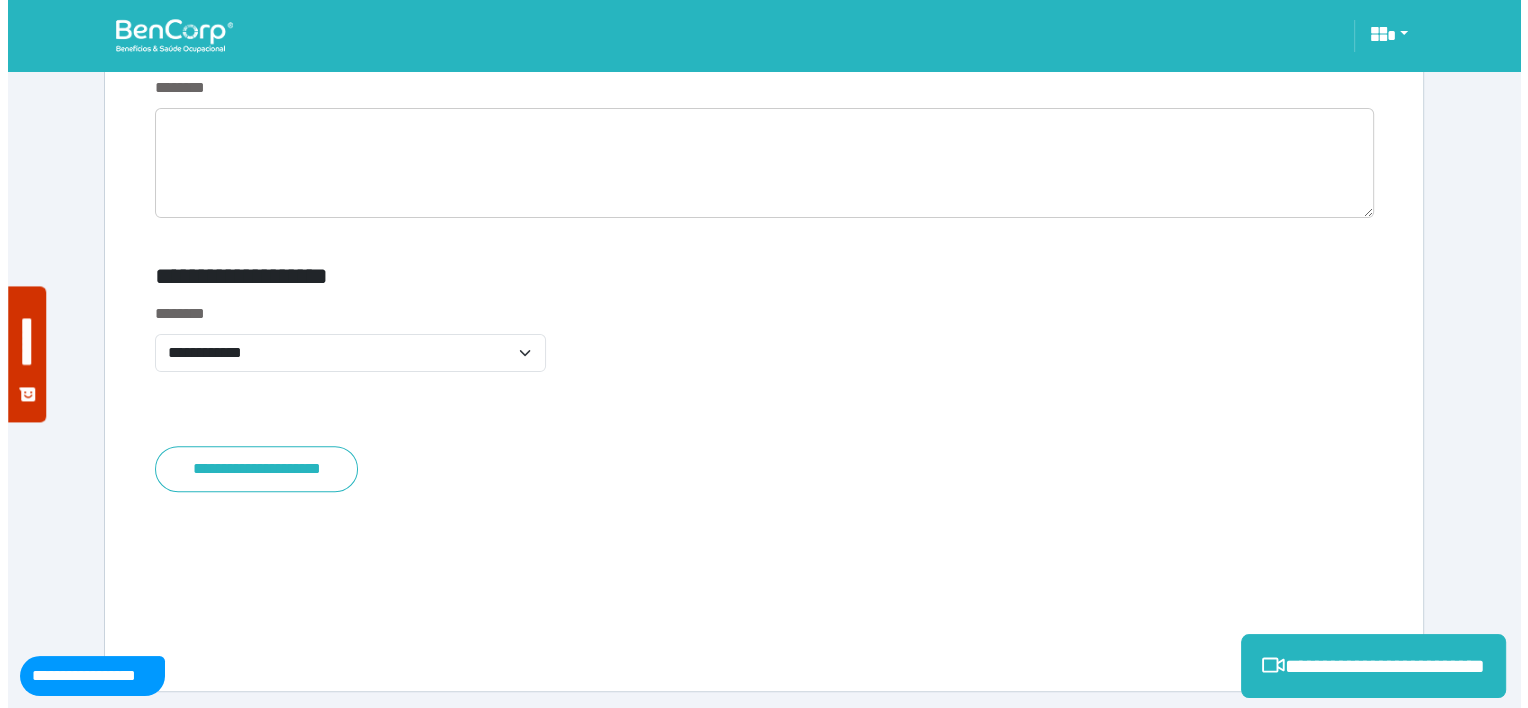 scroll, scrollTop: 8082, scrollLeft: 0, axis: vertical 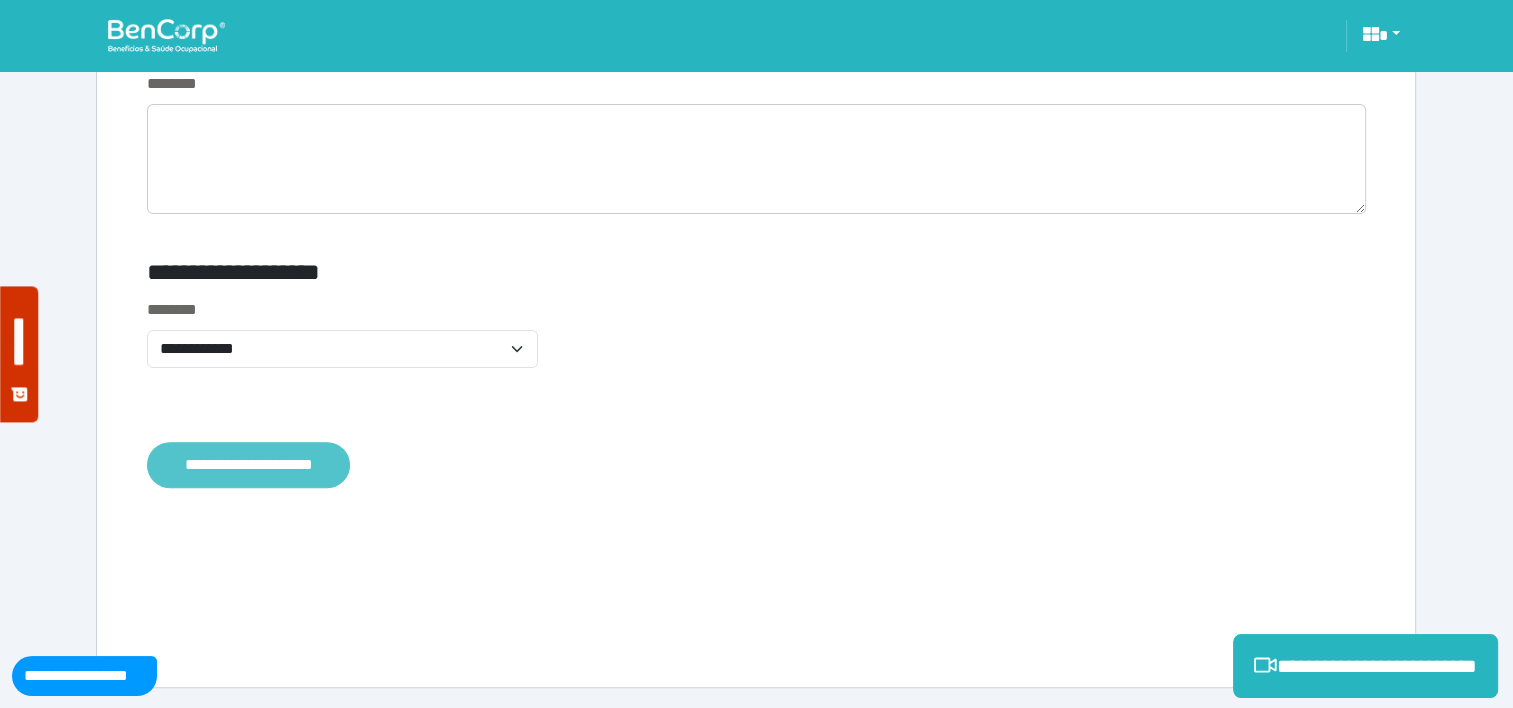 click on "**********" at bounding box center [248, 465] 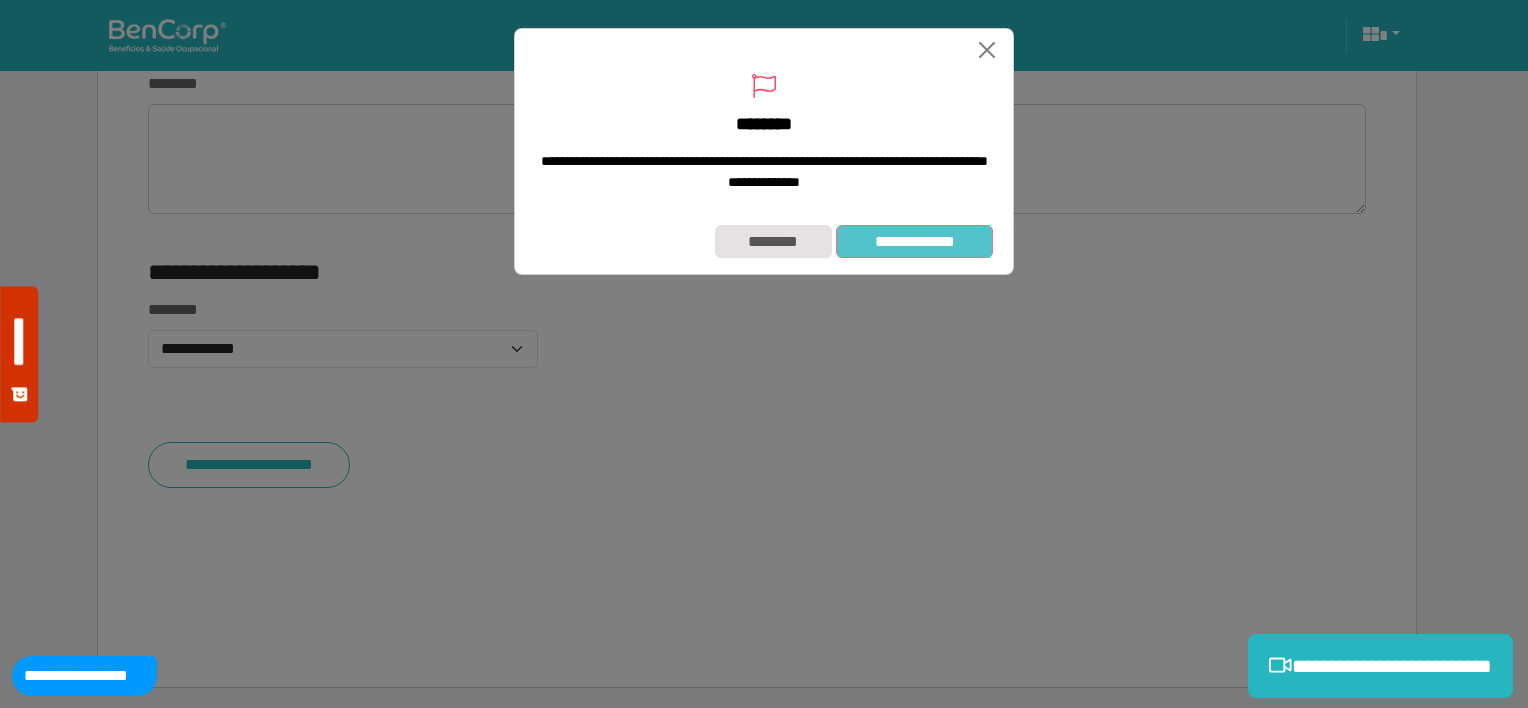 click on "**********" at bounding box center (914, 242) 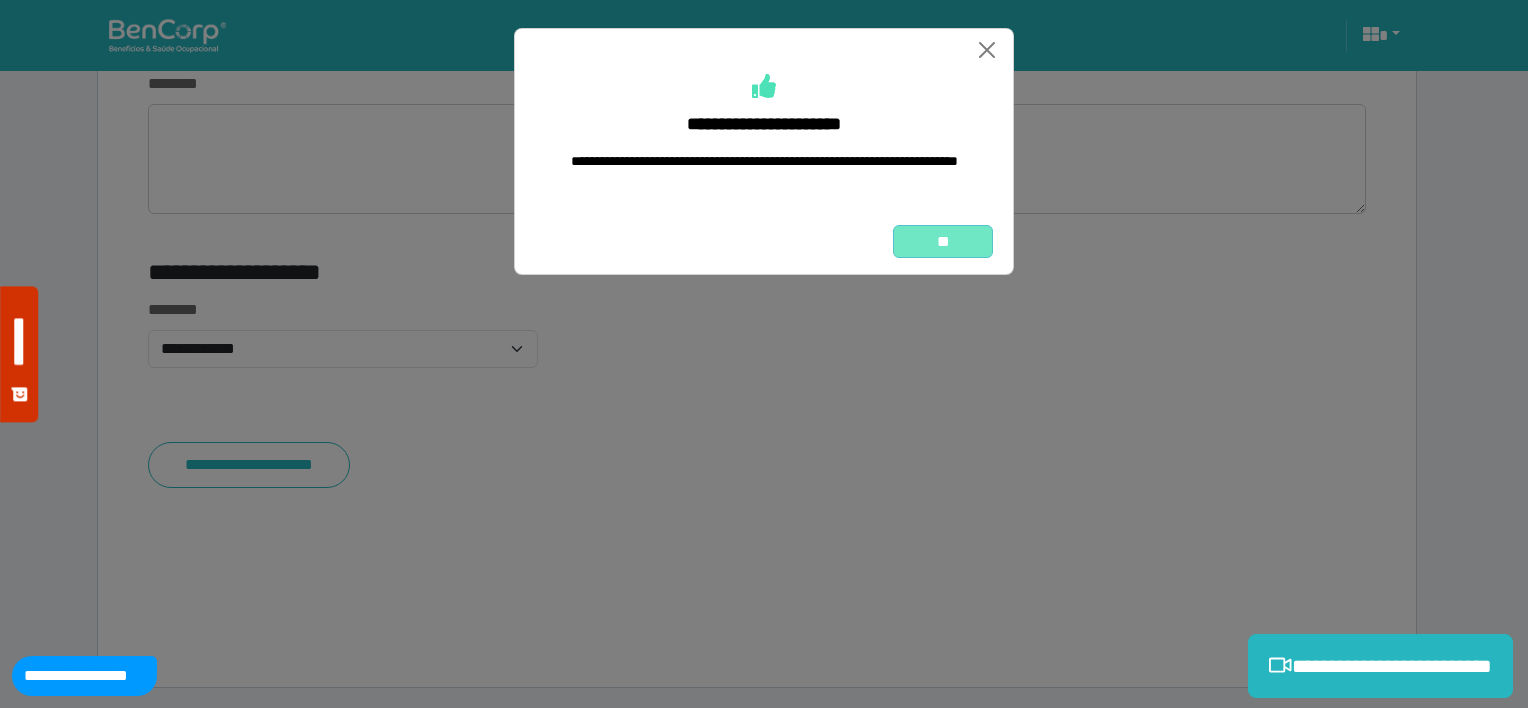 click on "**" at bounding box center (943, 242) 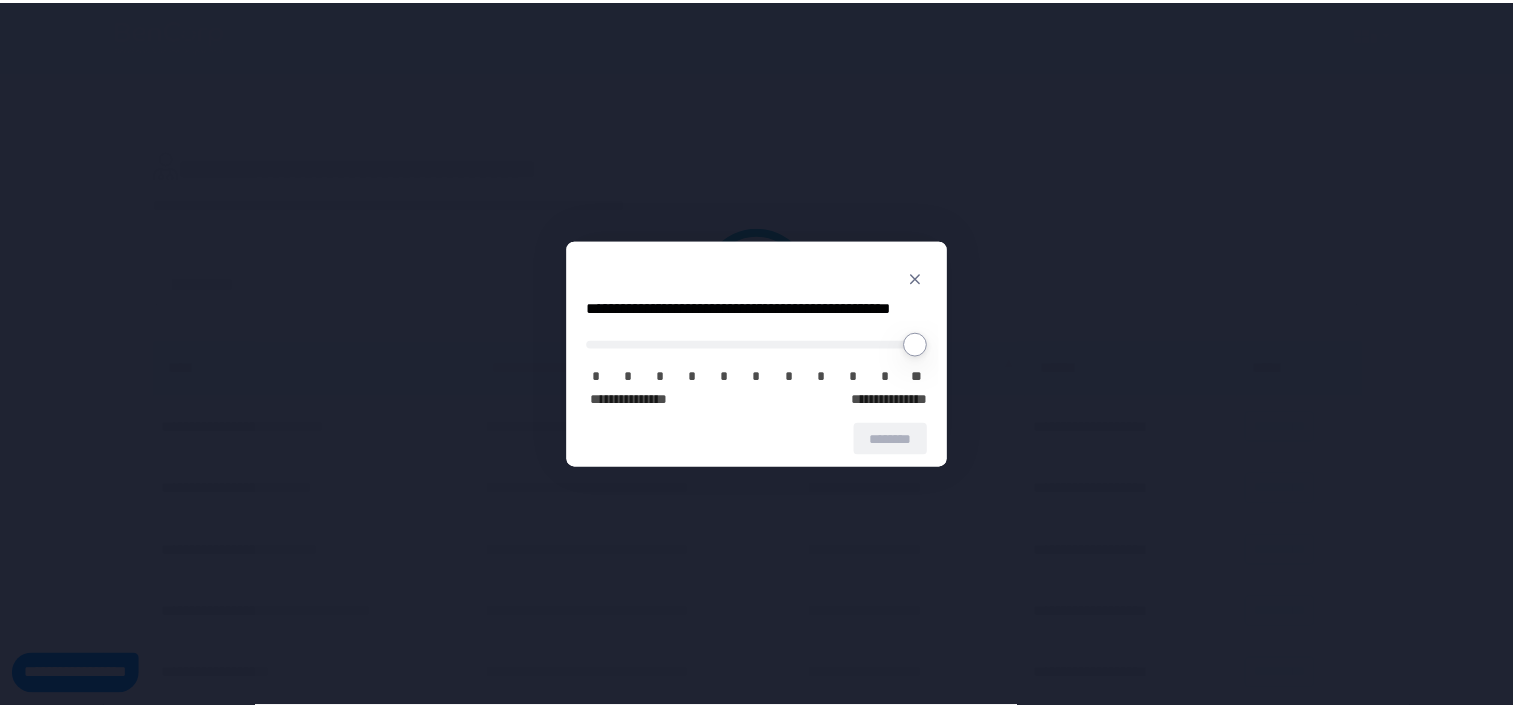 scroll, scrollTop: 0, scrollLeft: 0, axis: both 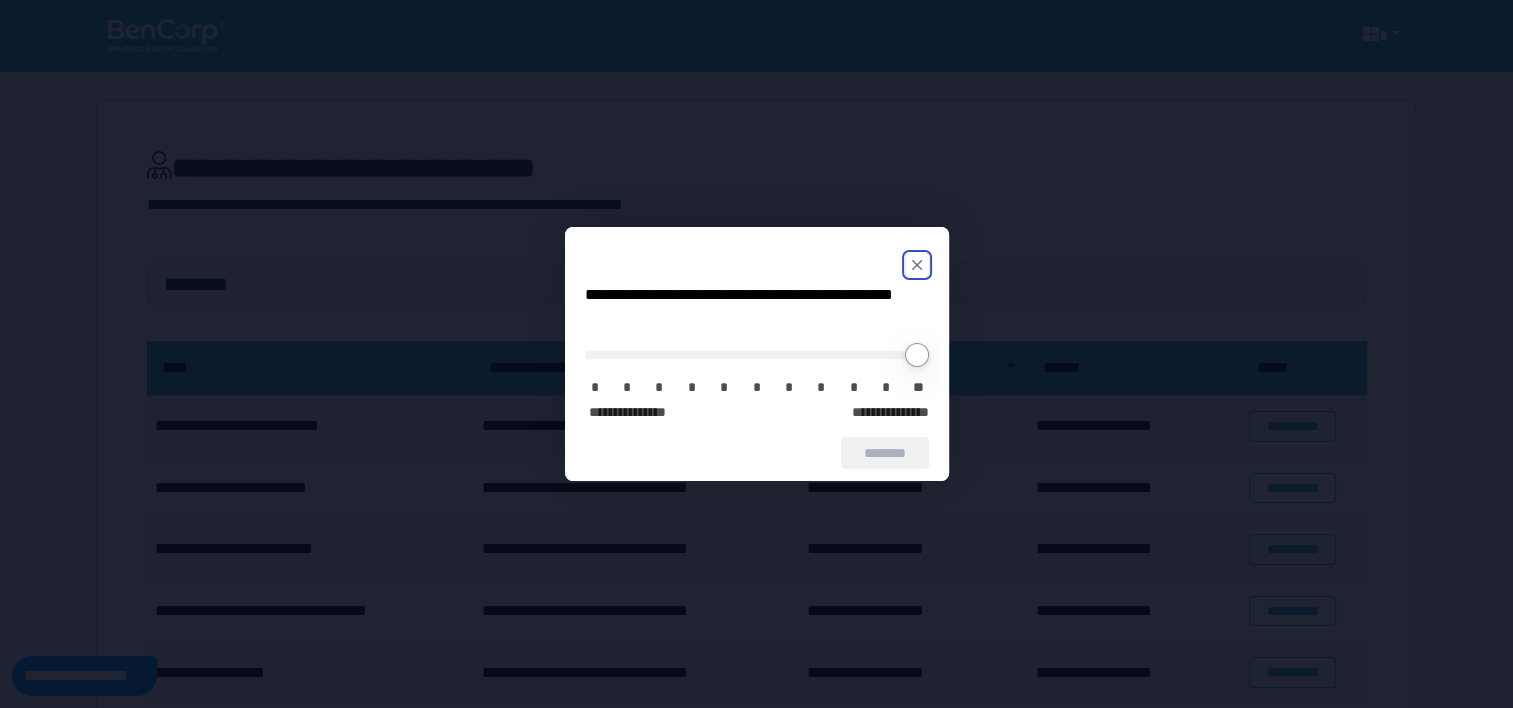 click 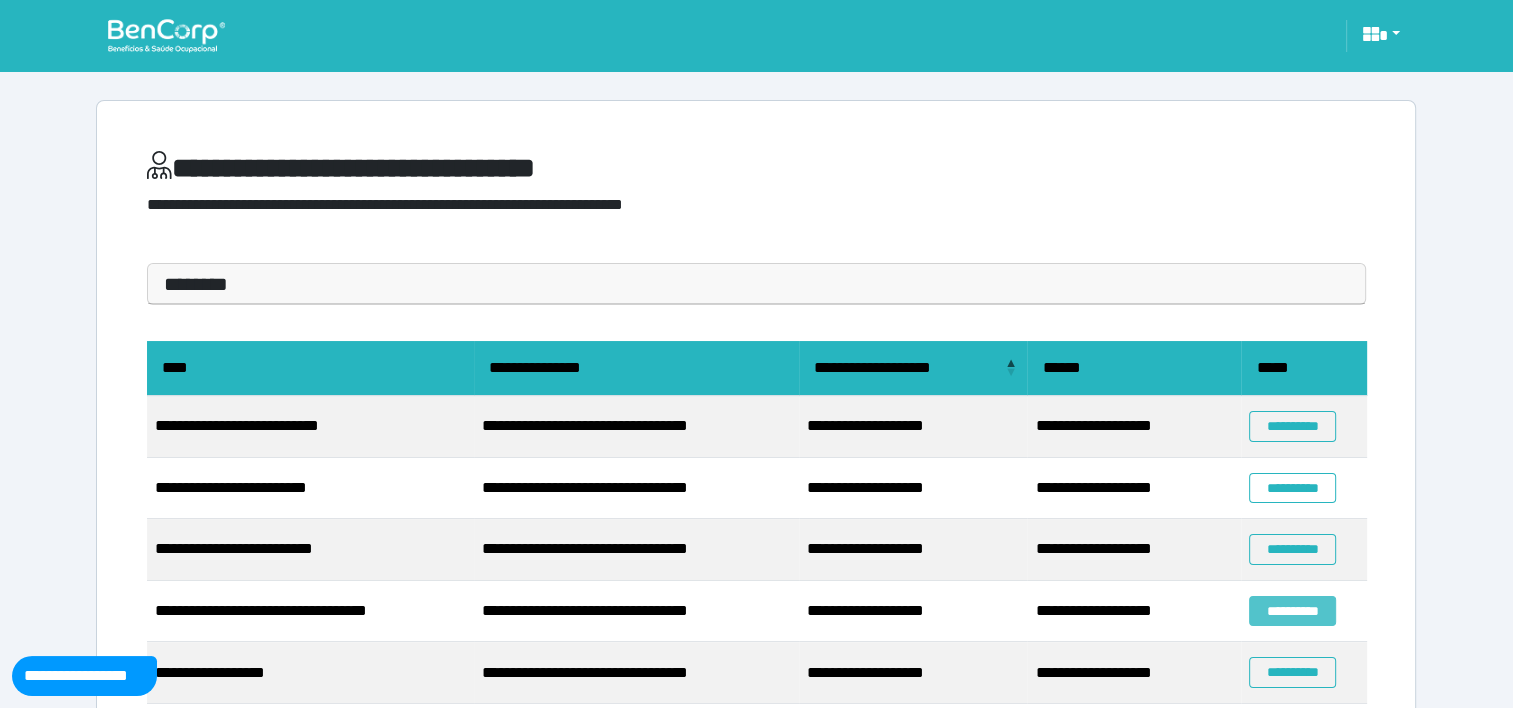 click on "**********" at bounding box center [1292, 611] 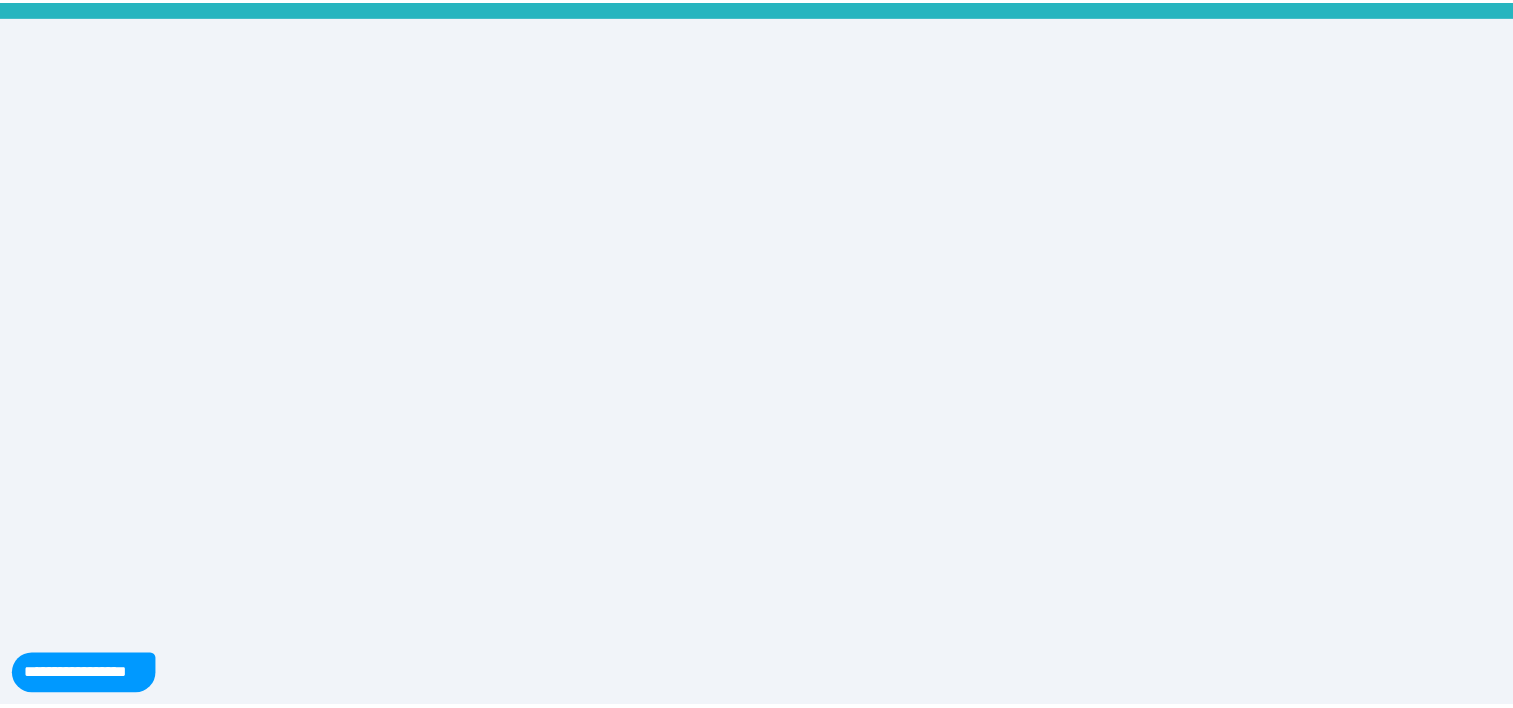 scroll, scrollTop: 0, scrollLeft: 0, axis: both 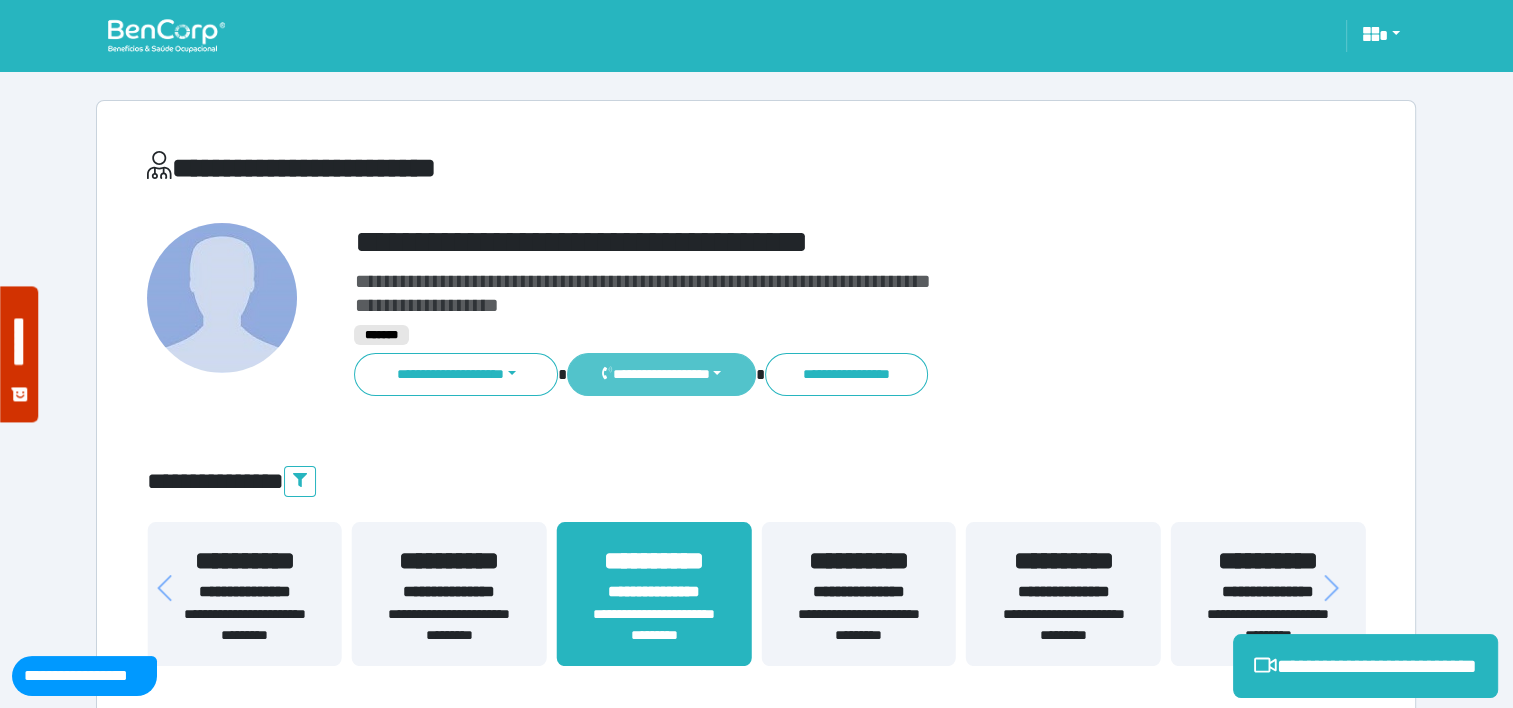 click on "**********" at bounding box center (661, 374) 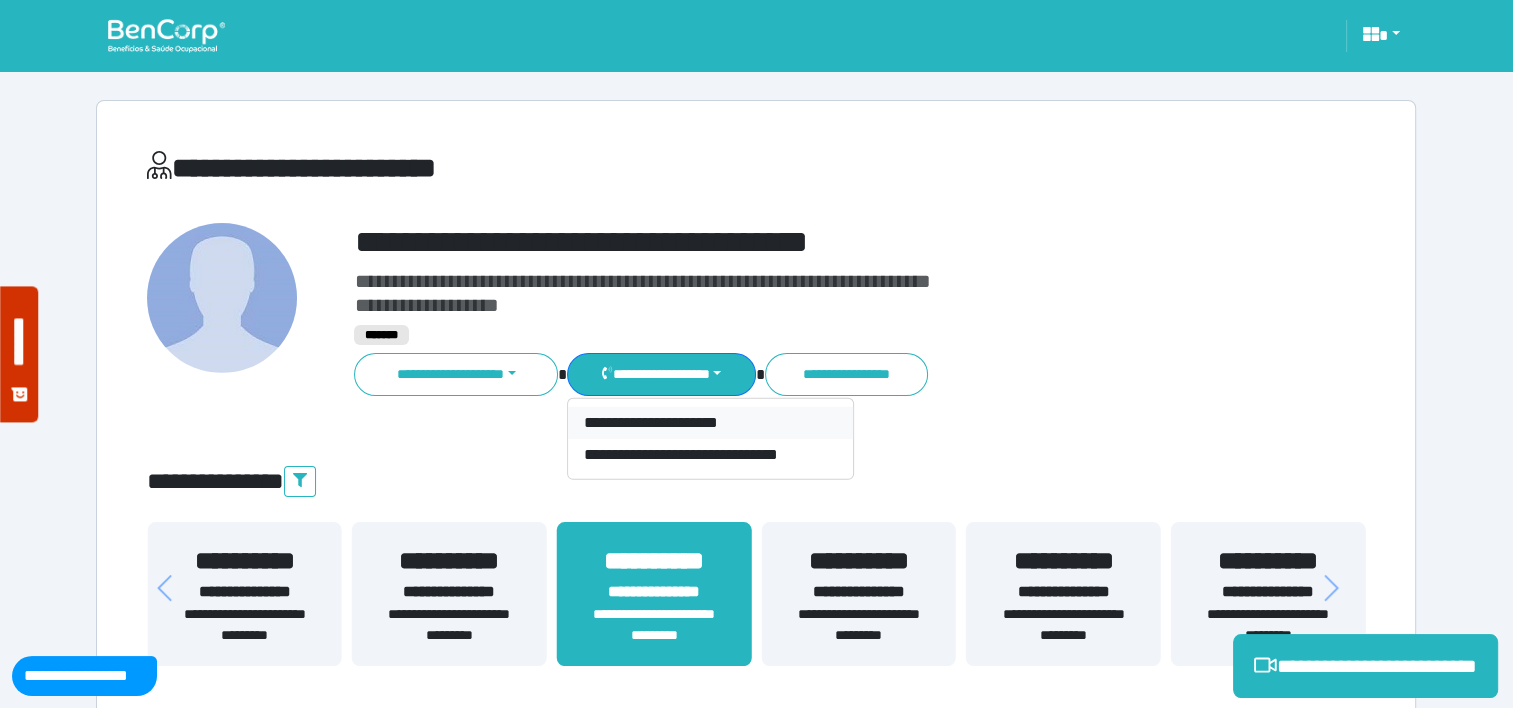 click on "**********" at bounding box center [710, 423] 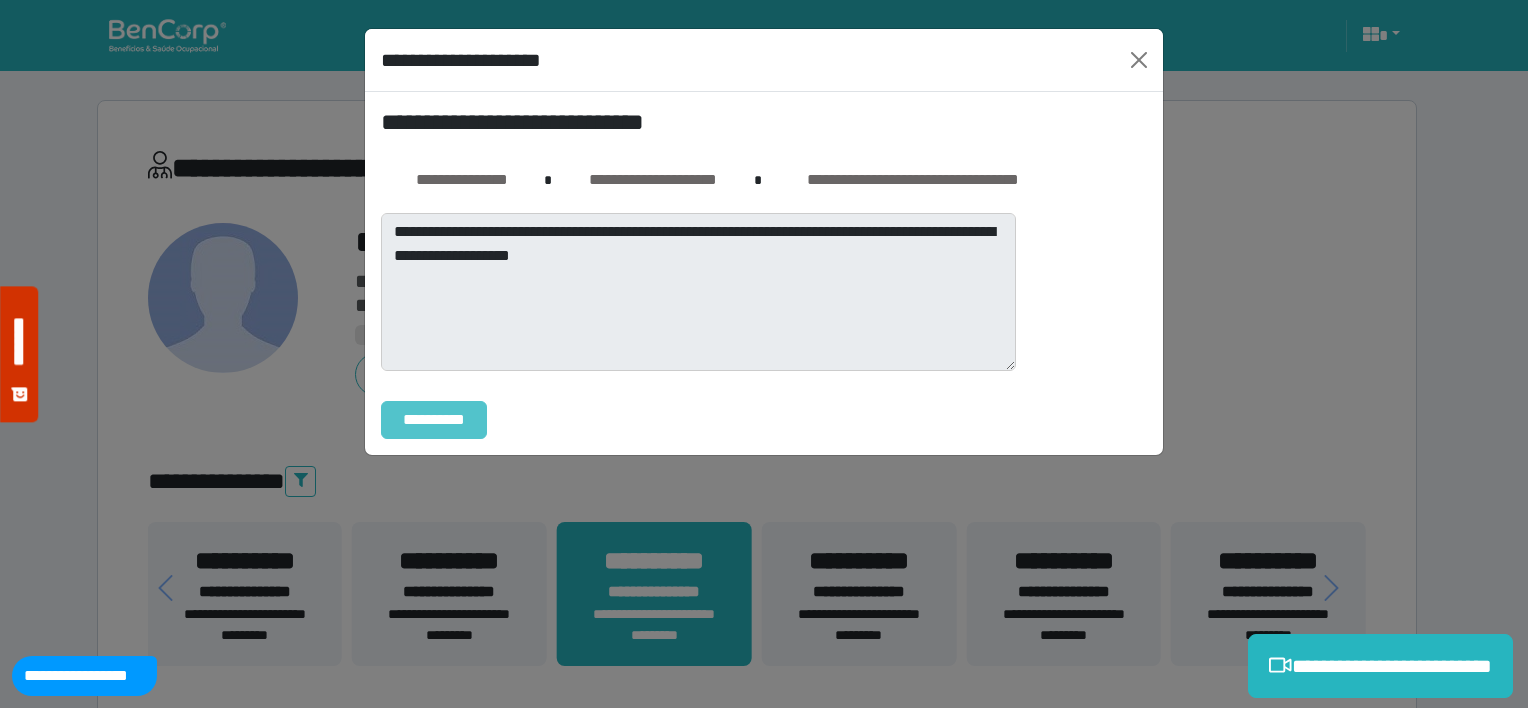click on "**********" at bounding box center [434, 420] 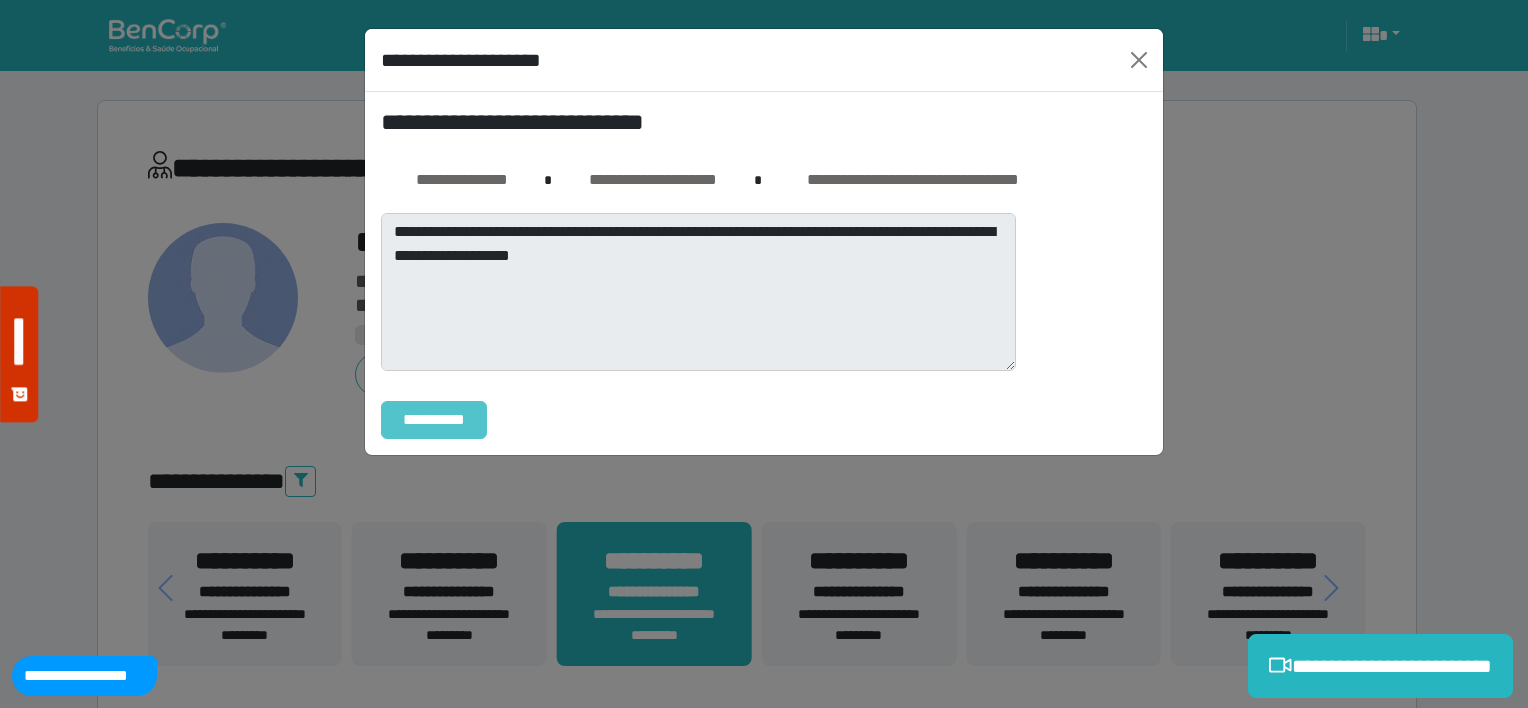 click on "**********" at bounding box center (434, 420) 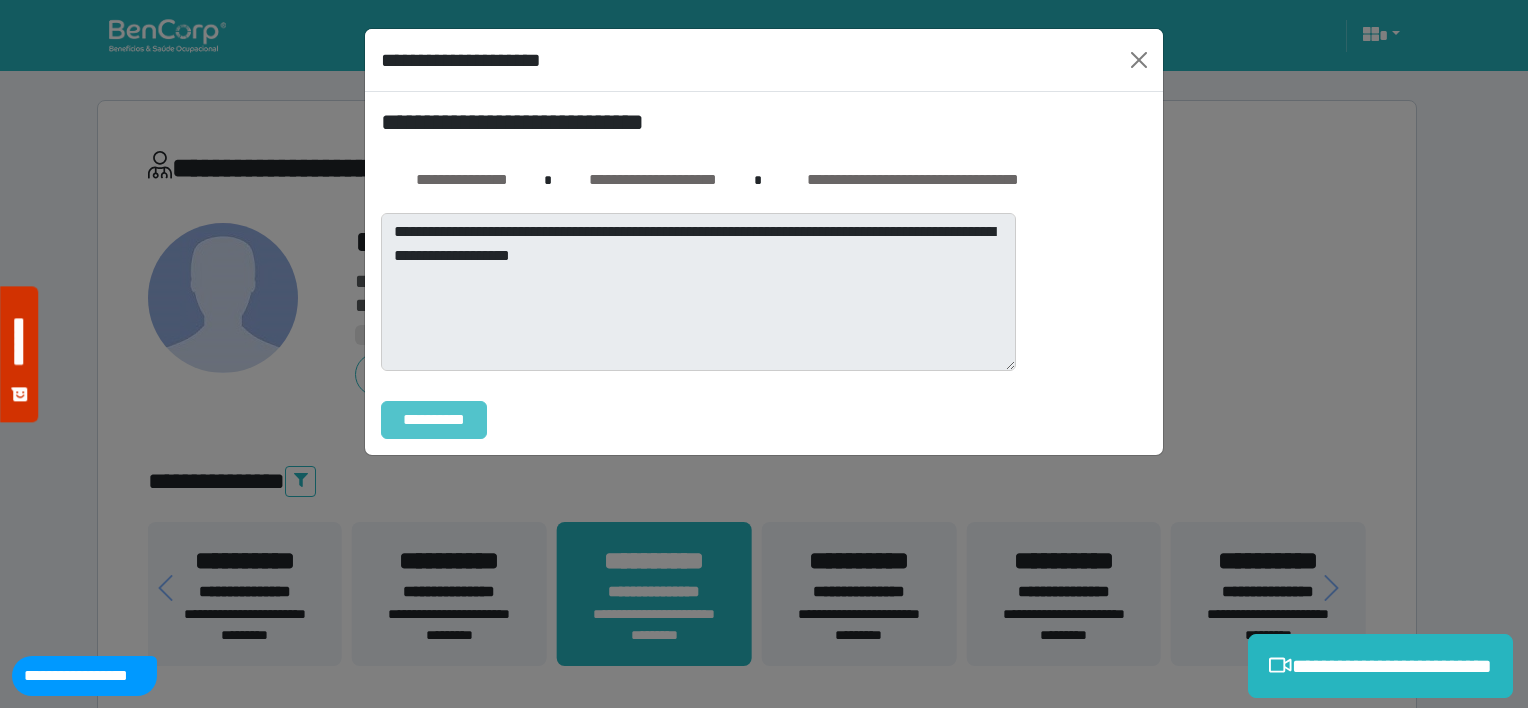click on "**********" at bounding box center [434, 420] 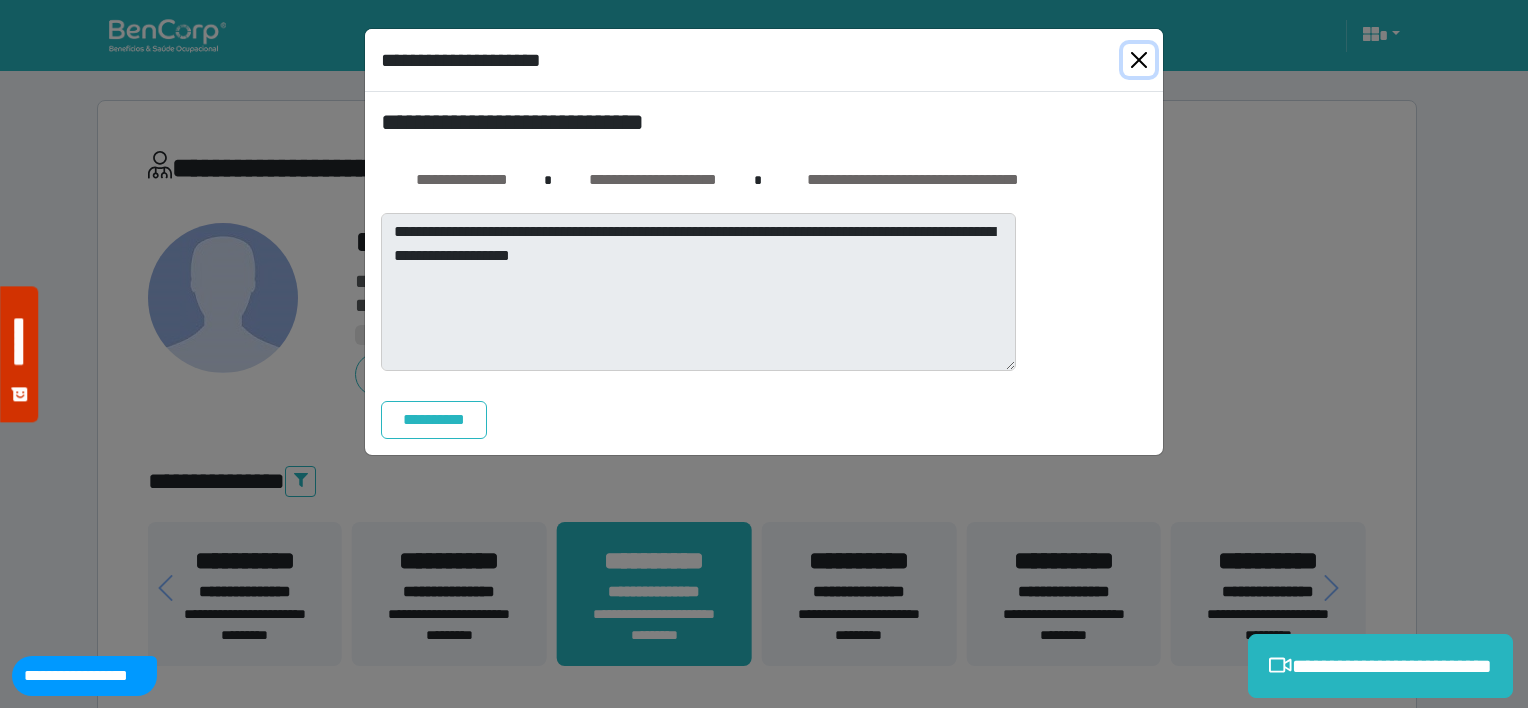 click at bounding box center [1139, 60] 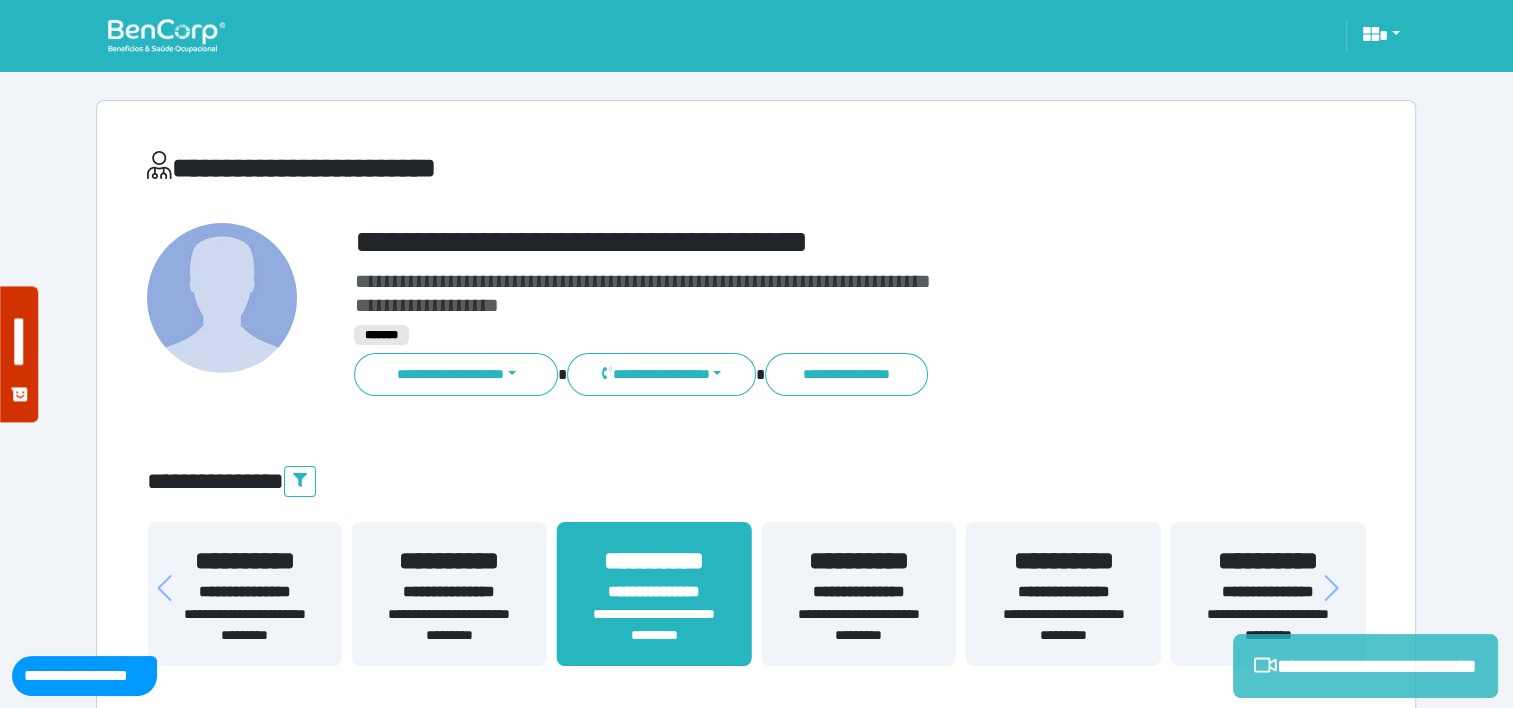 click on "**********" at bounding box center (1365, 666) 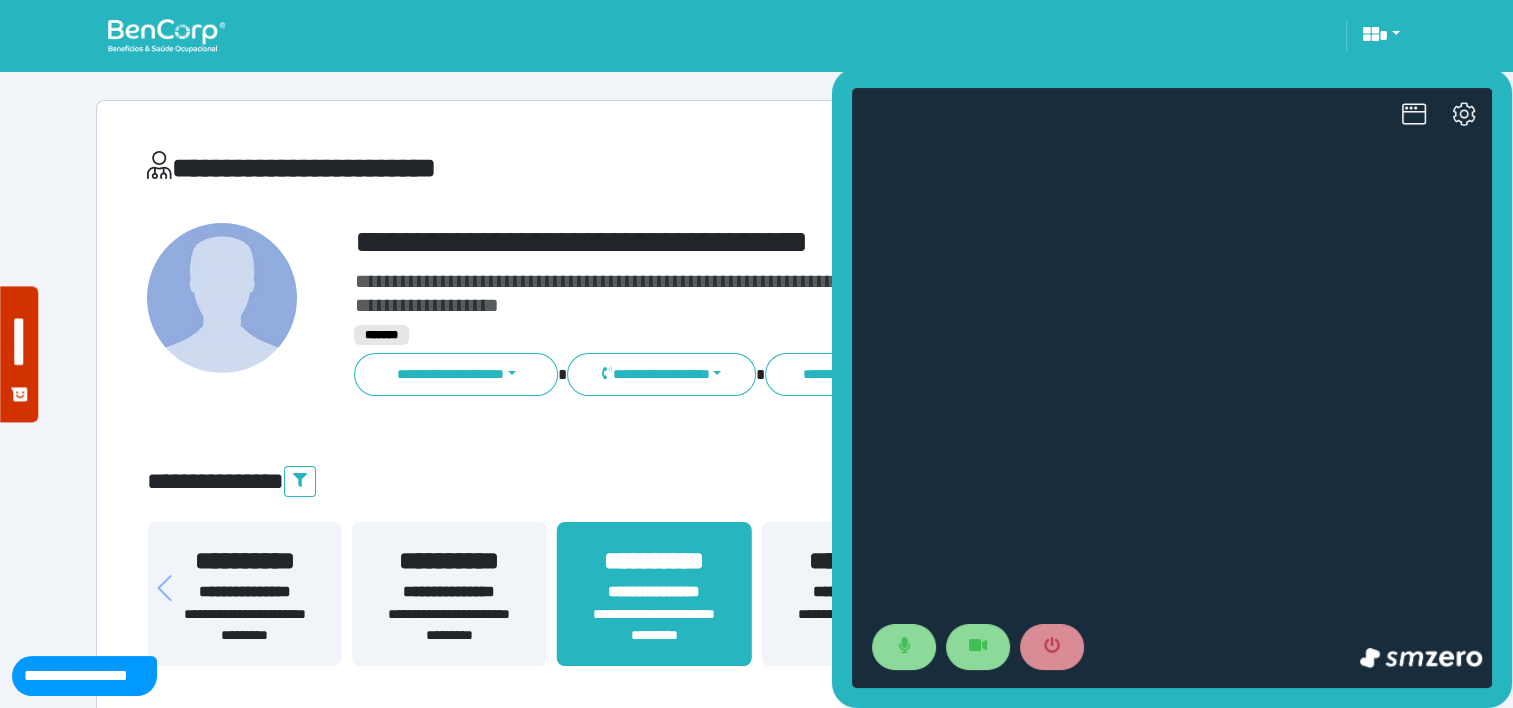 scroll, scrollTop: 0, scrollLeft: 0, axis: both 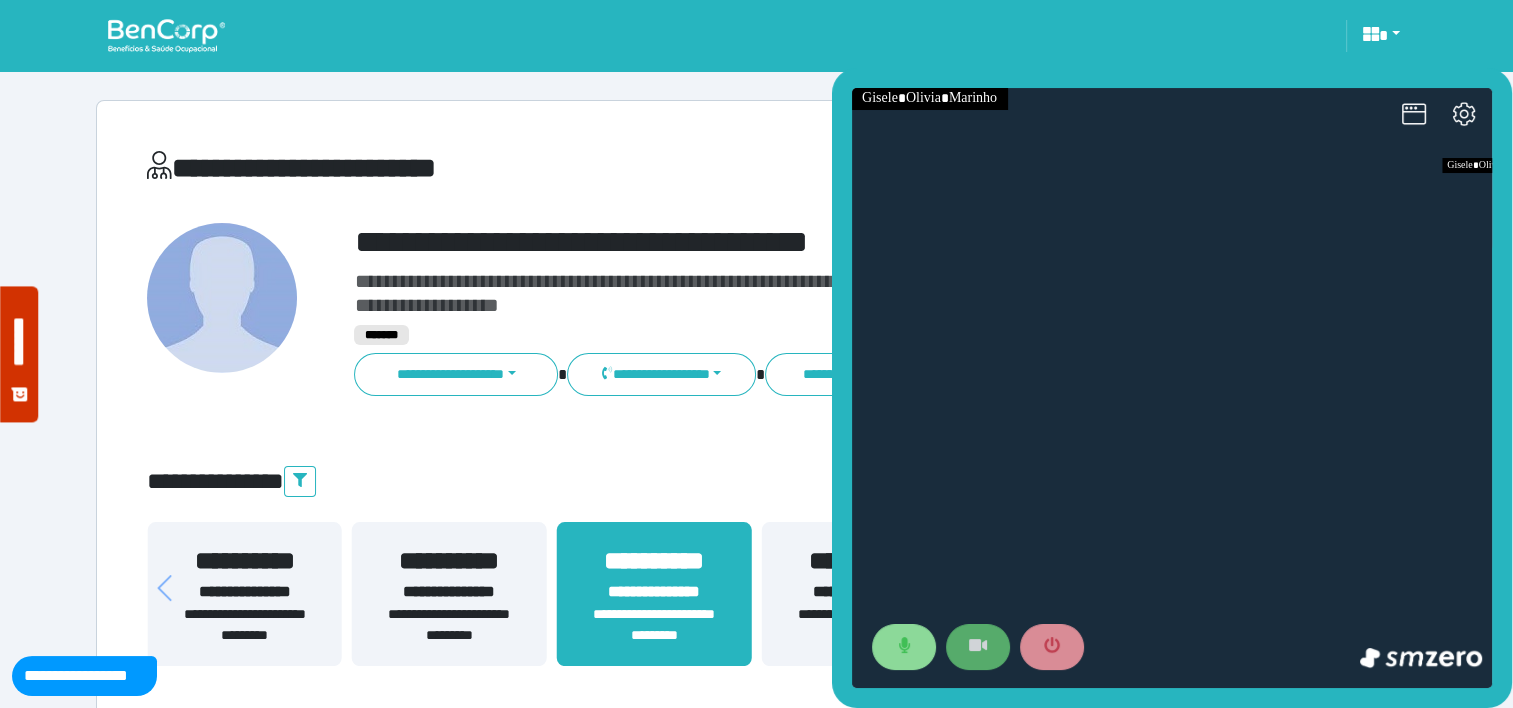 click at bounding box center (978, 647) 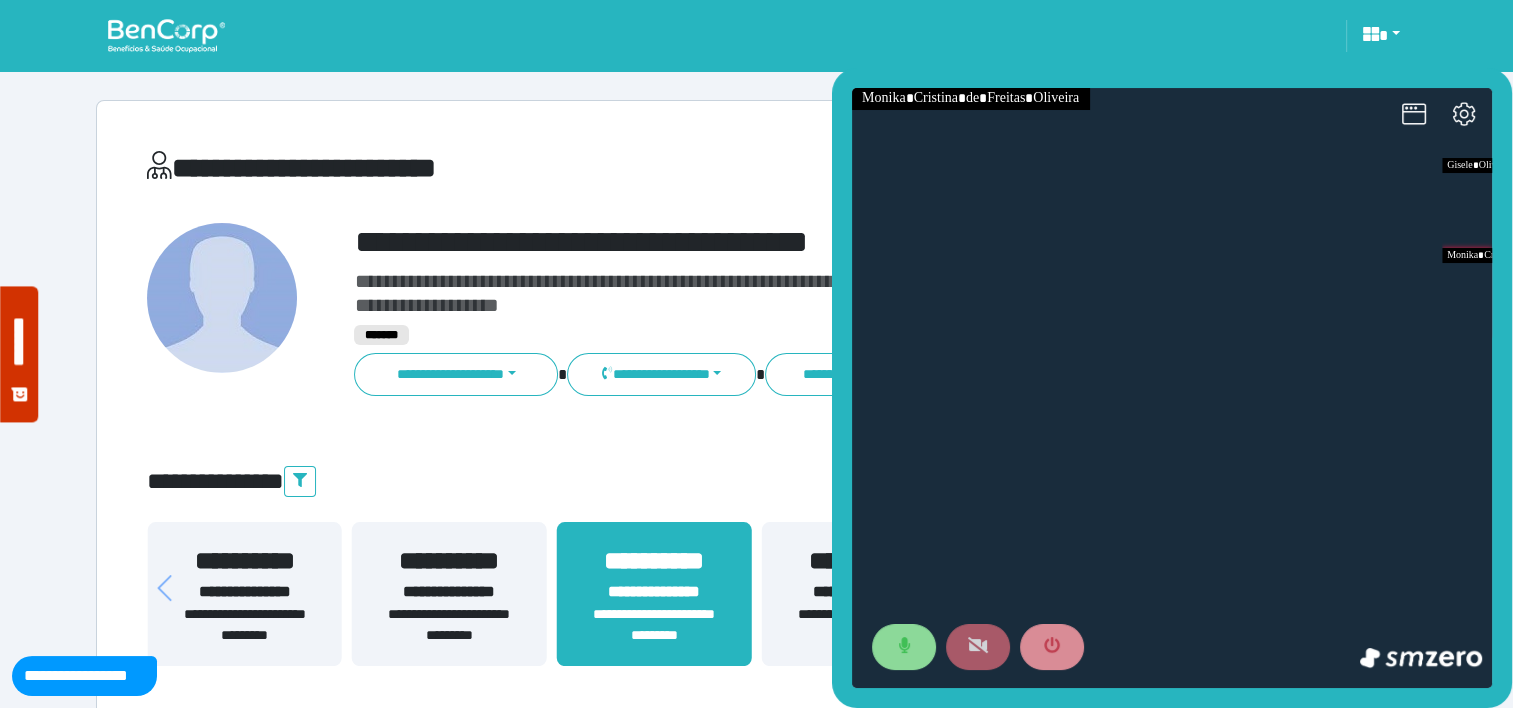 click 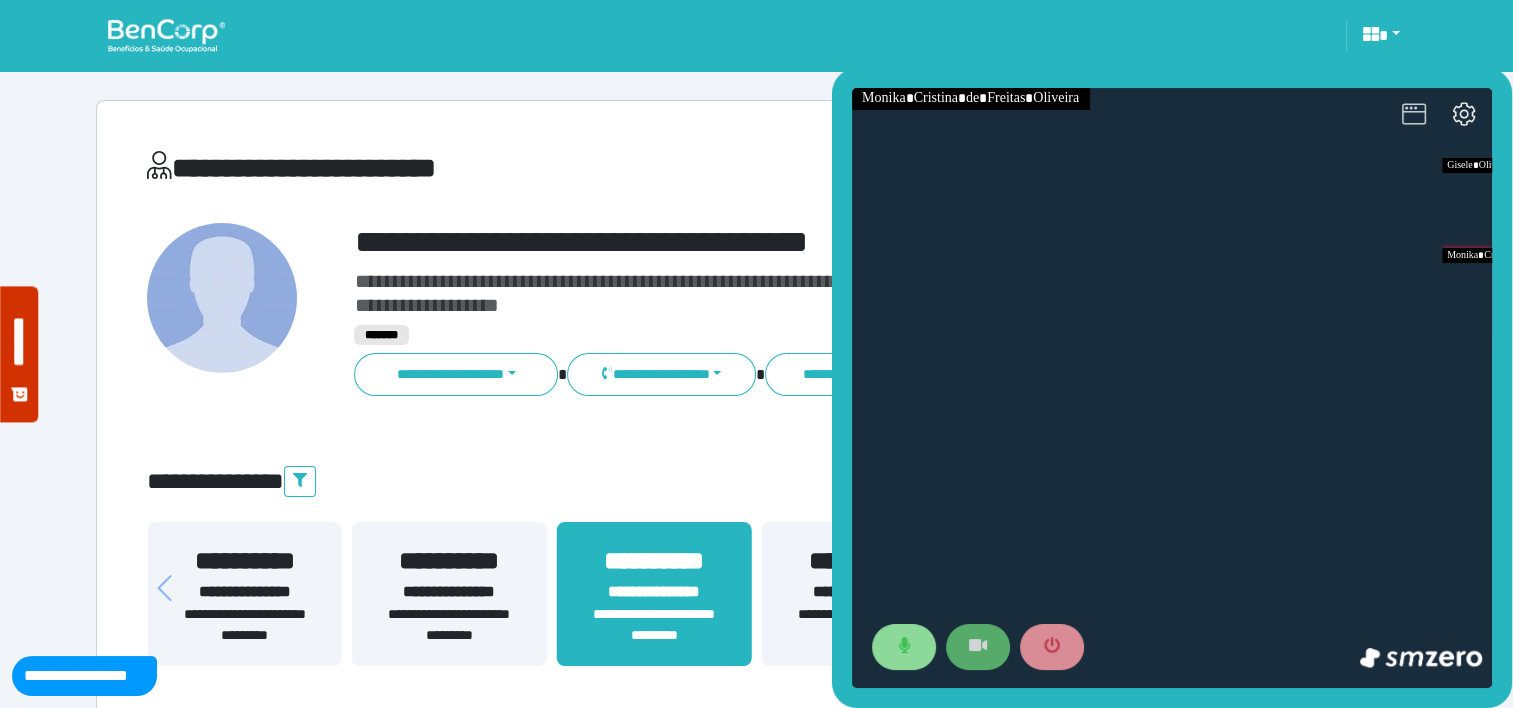 click 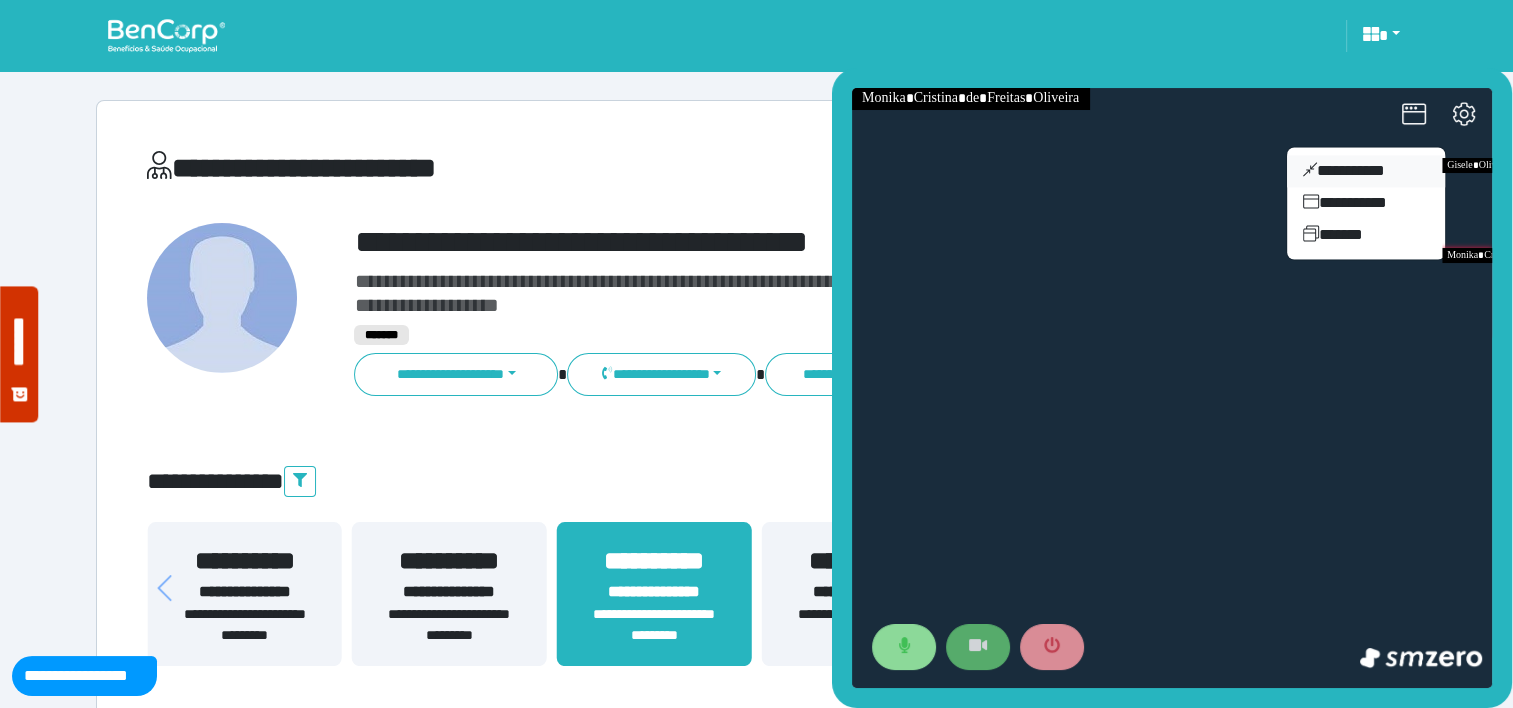 click on "**********" at bounding box center (1366, 171) 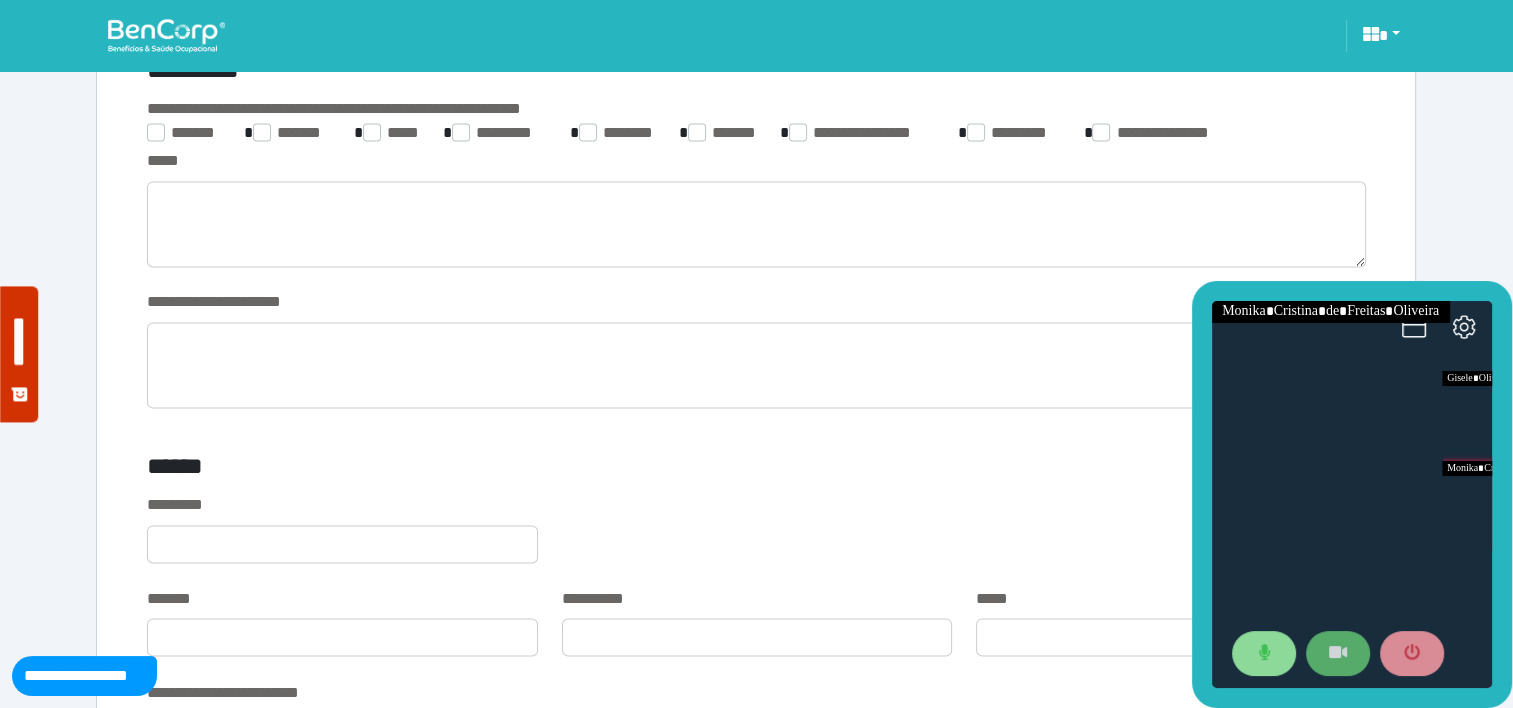 scroll, scrollTop: 3301, scrollLeft: 0, axis: vertical 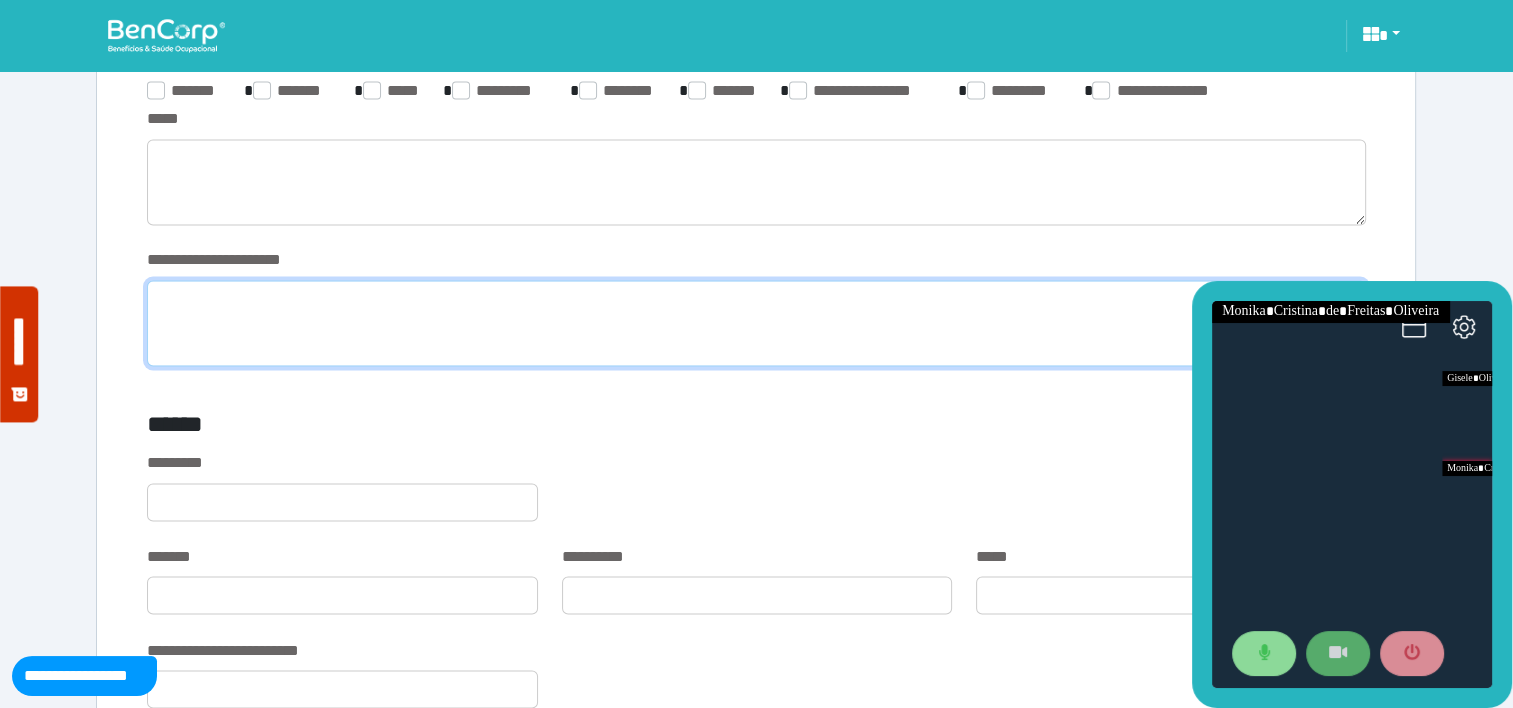 click at bounding box center [756, 323] 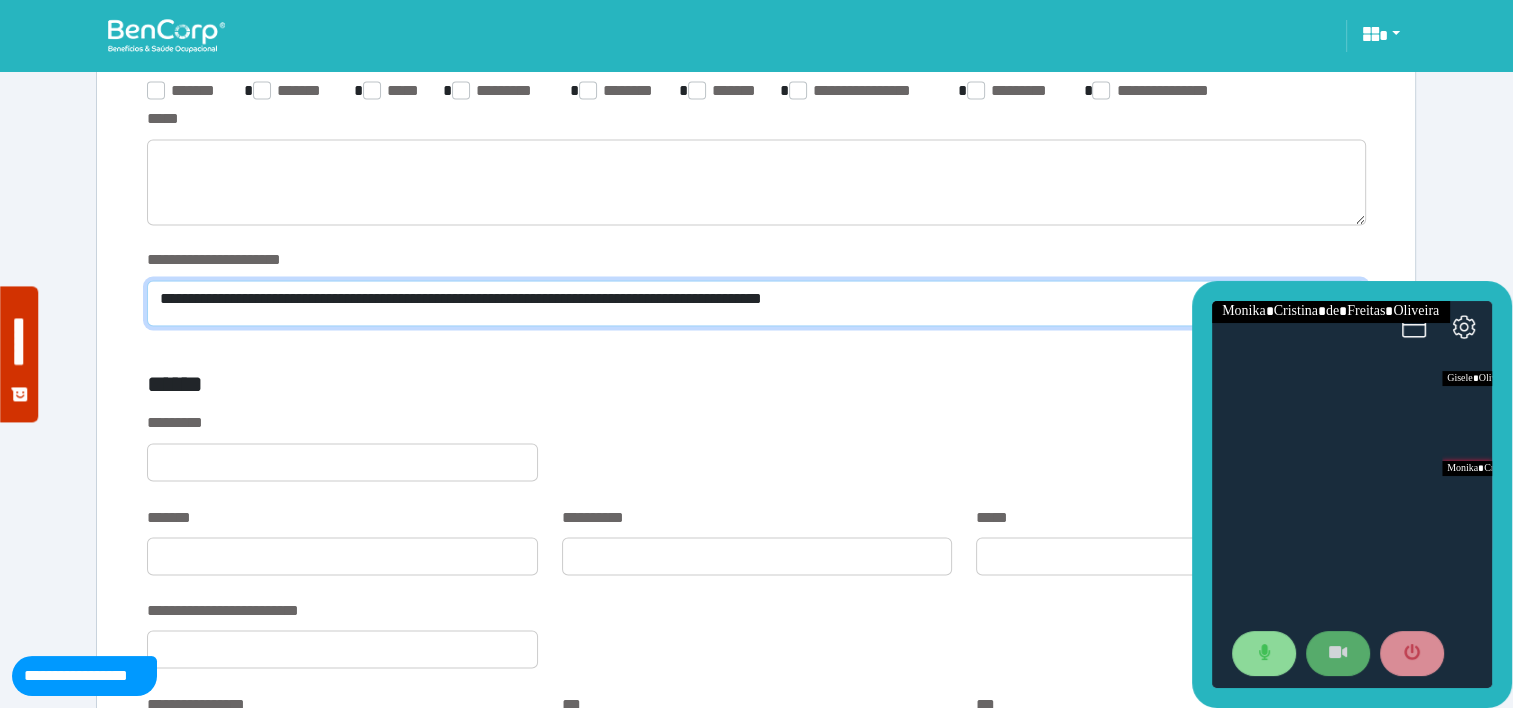 scroll, scrollTop: 0, scrollLeft: 0, axis: both 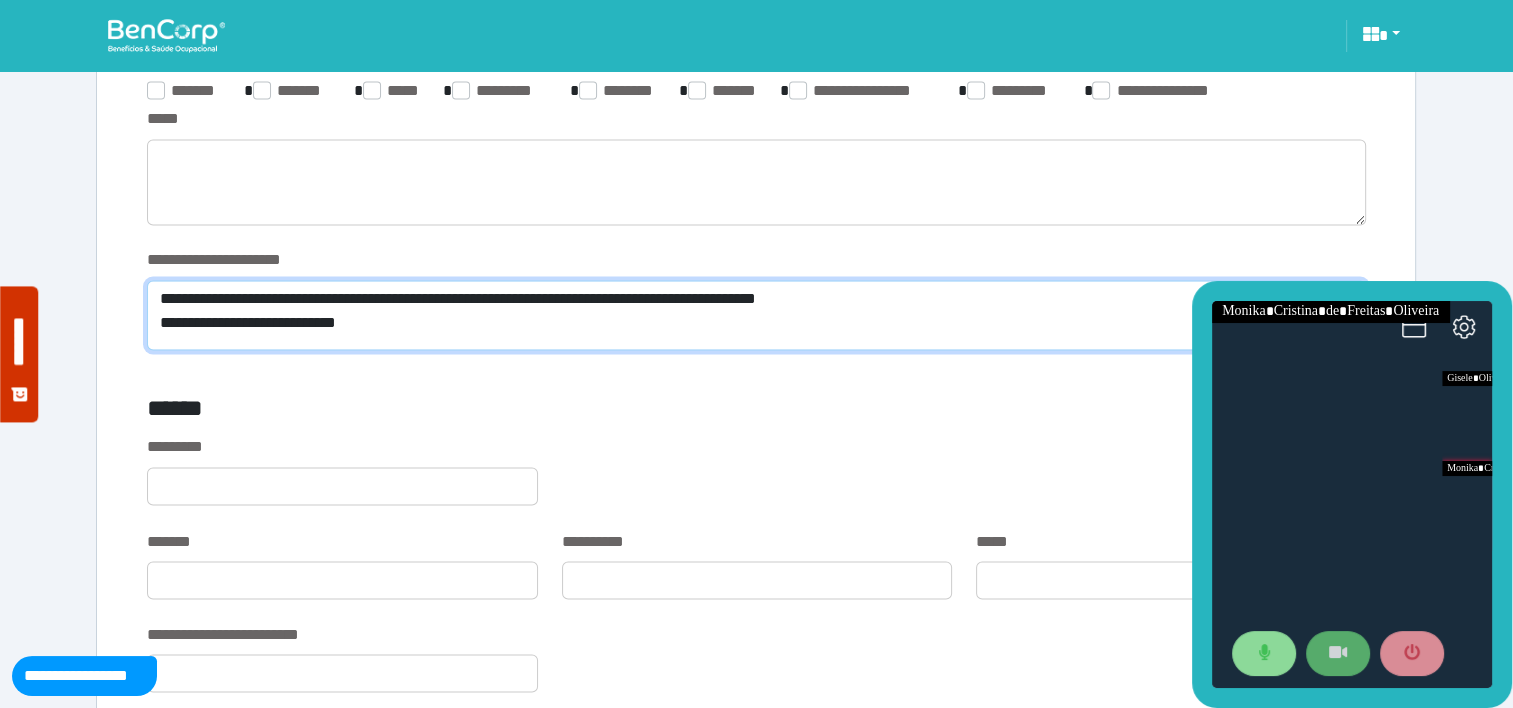 click on "**********" at bounding box center (756, 315) 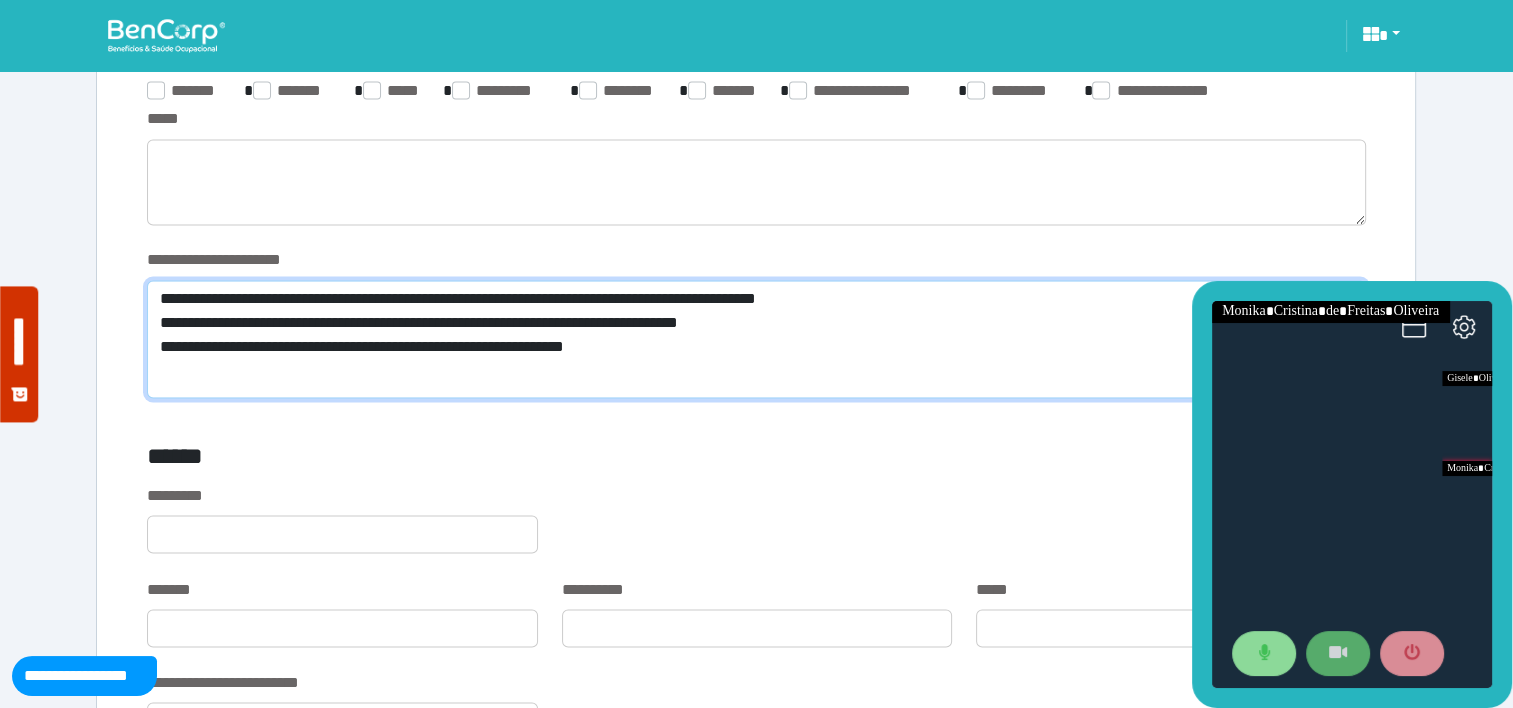 scroll, scrollTop: 0, scrollLeft: 0, axis: both 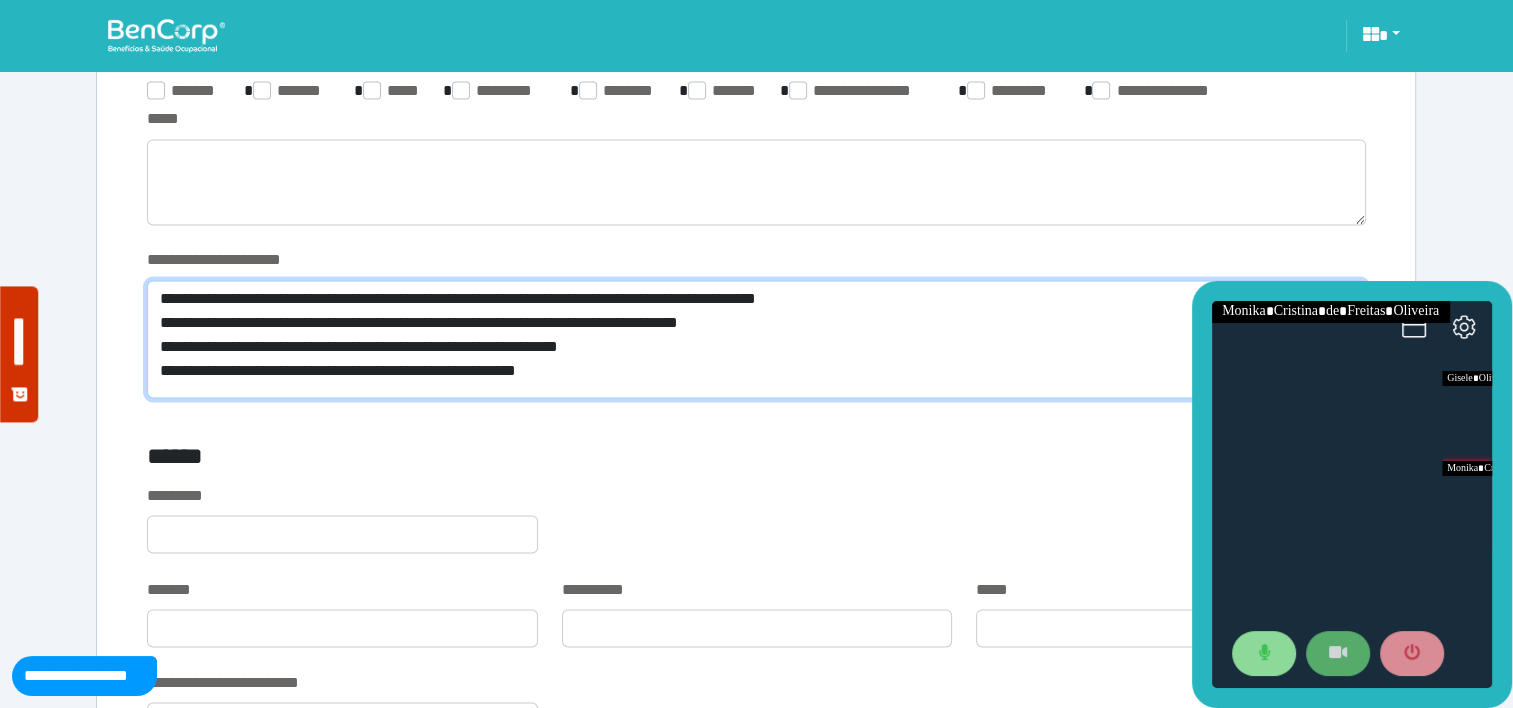 click on "**********" at bounding box center [756, 339] 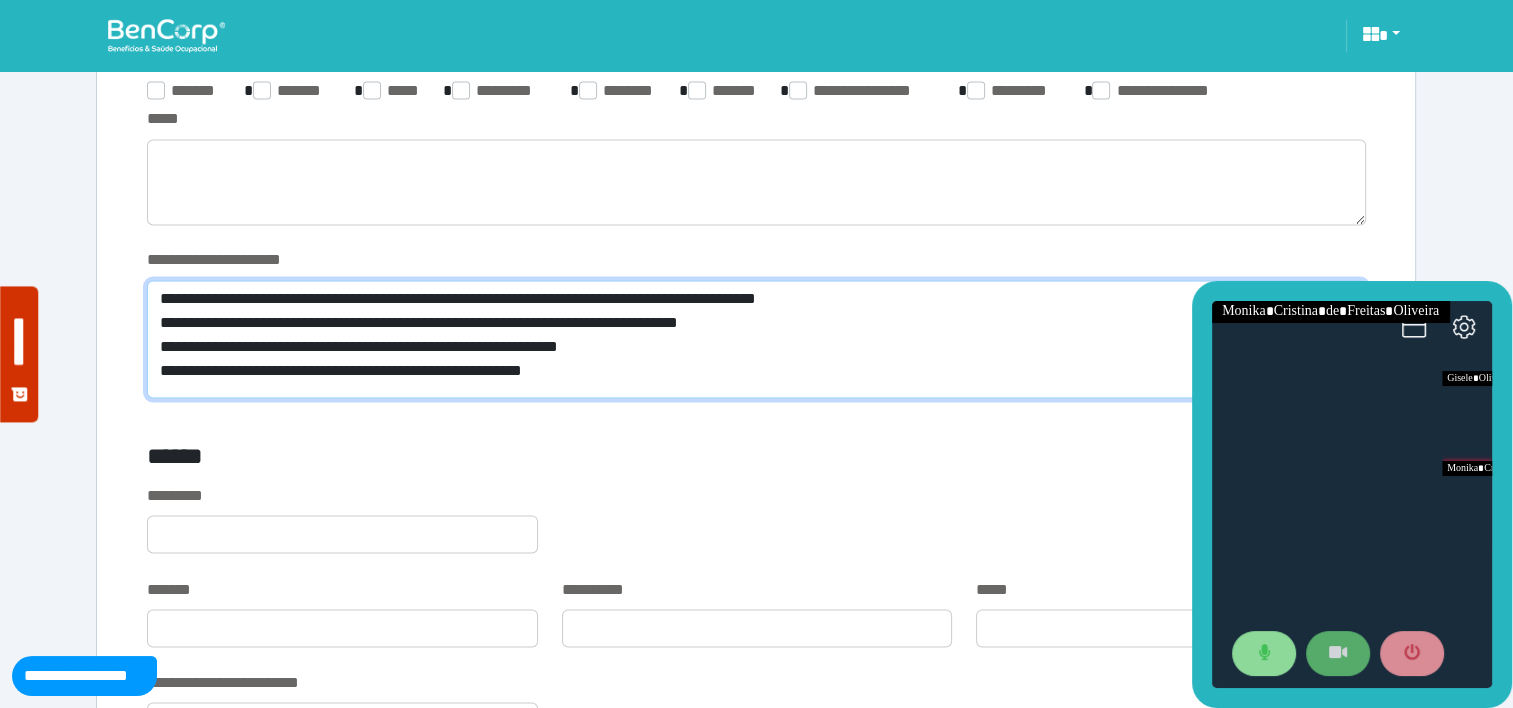 click on "**********" at bounding box center (756, 339) 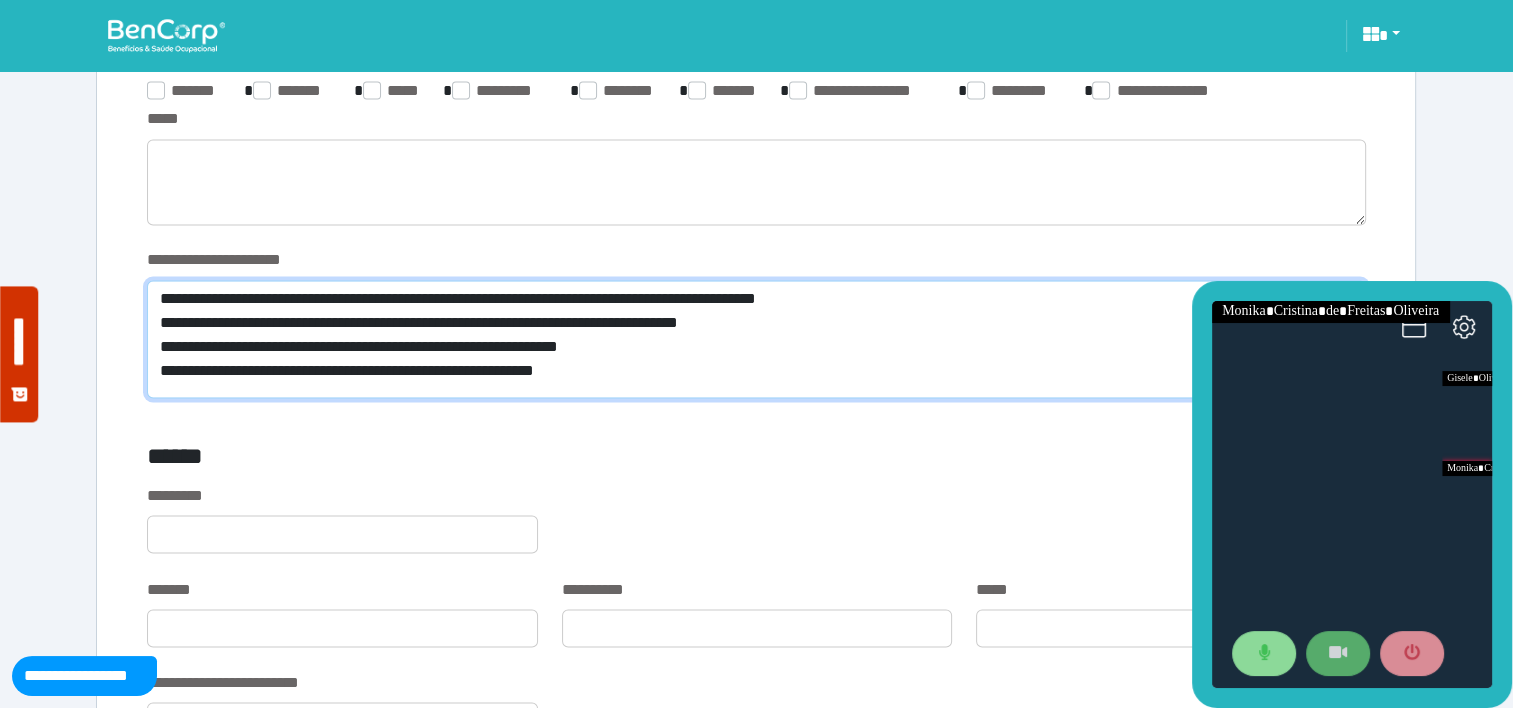 scroll, scrollTop: 0, scrollLeft: 0, axis: both 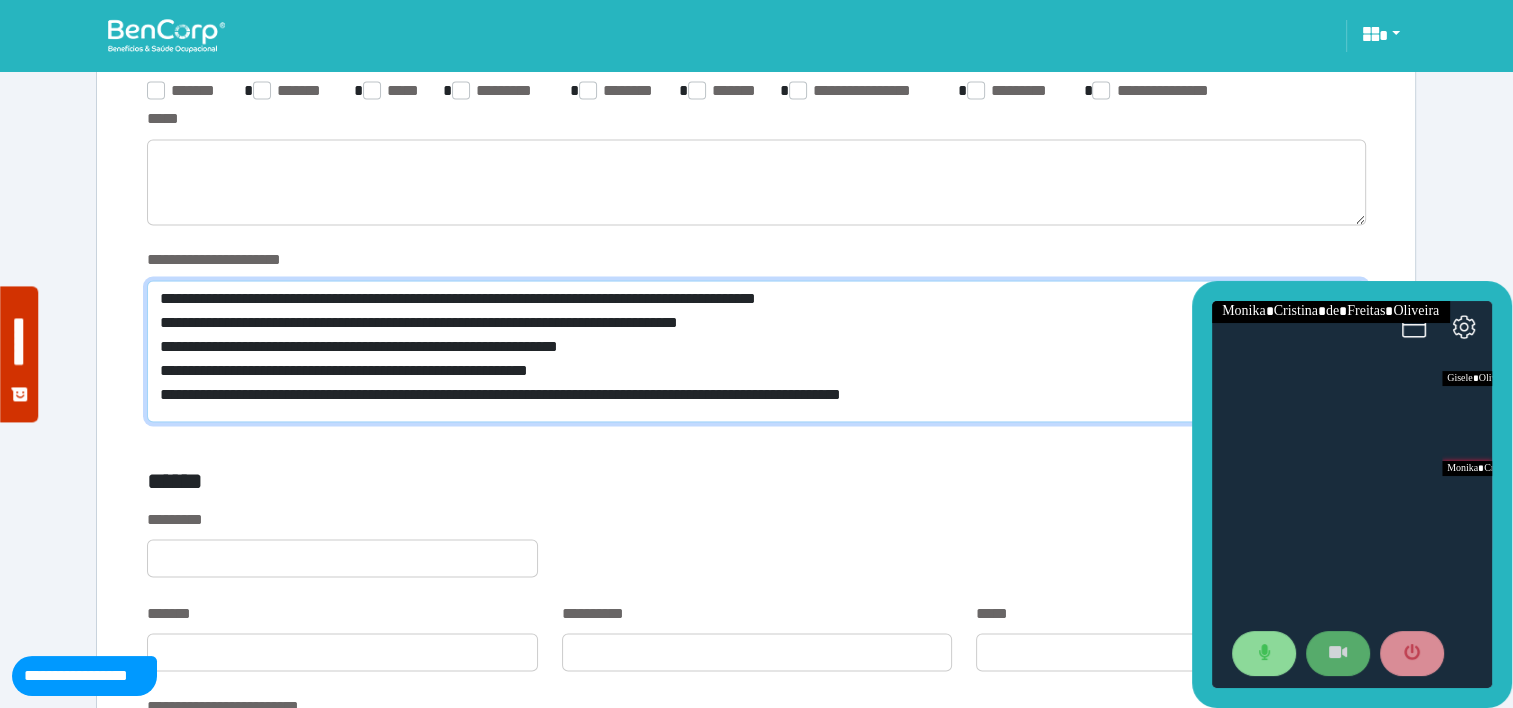 click on "**********" at bounding box center [756, 351] 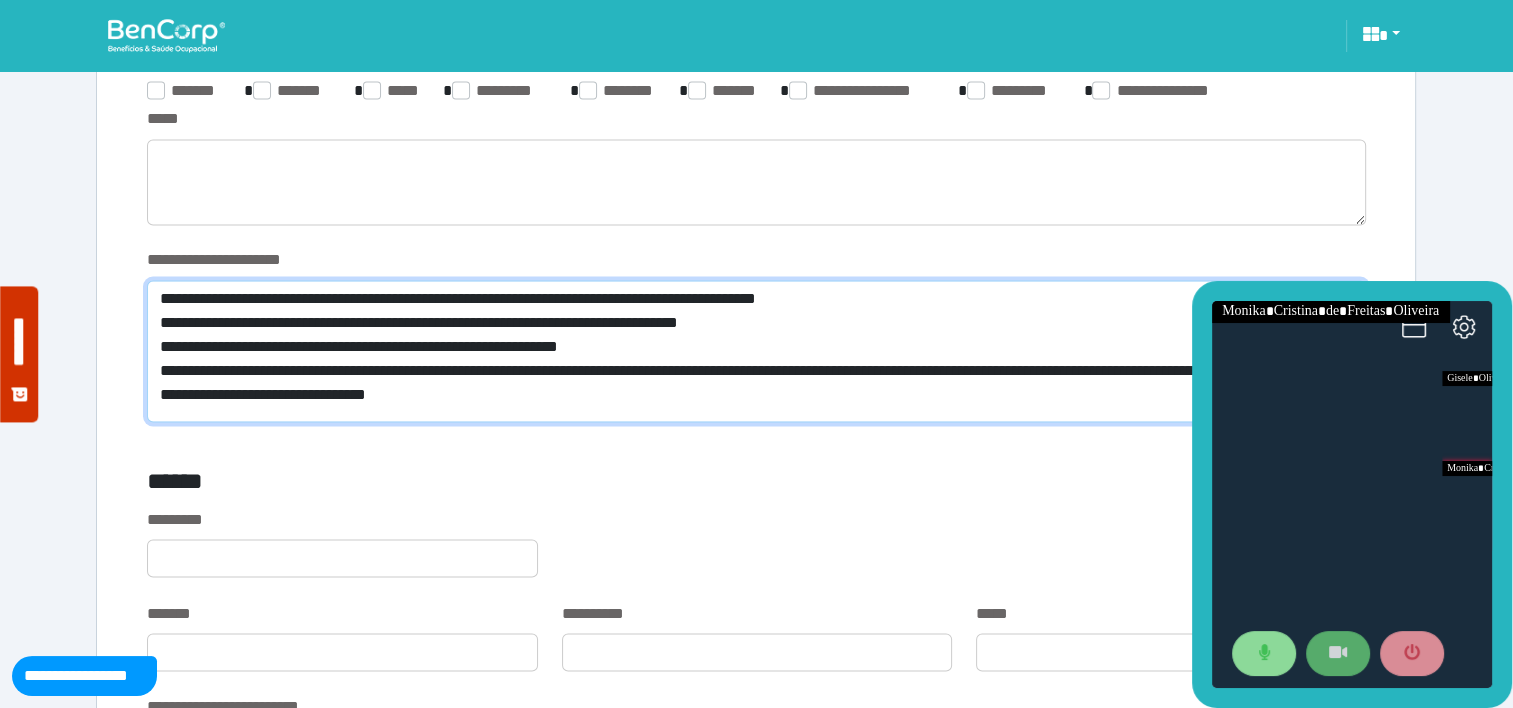 drag, startPoint x: 618, startPoint y: 370, endPoint x: 880, endPoint y: 373, distance: 262.01718 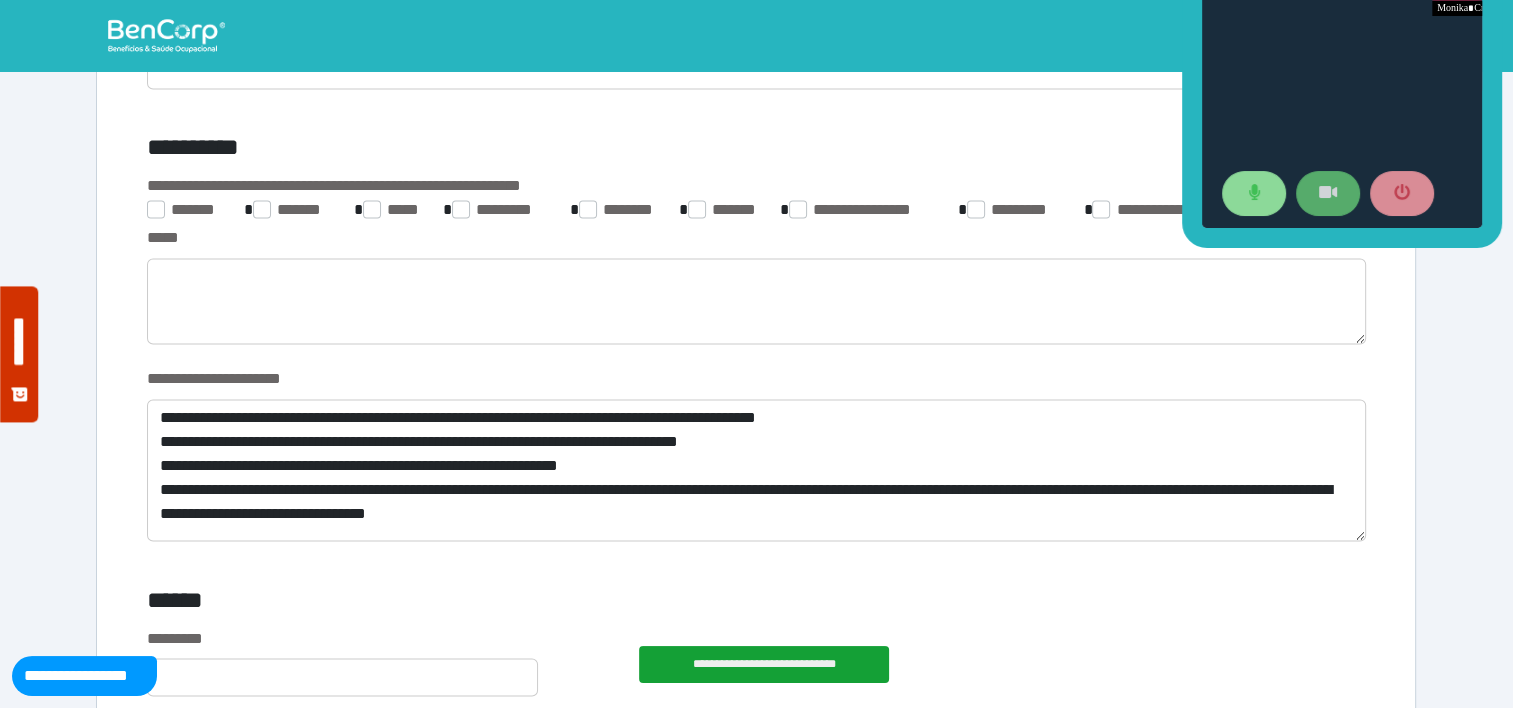 drag, startPoint x: 1420, startPoint y: 290, endPoint x: 1410, endPoint y: -48, distance: 338.1479 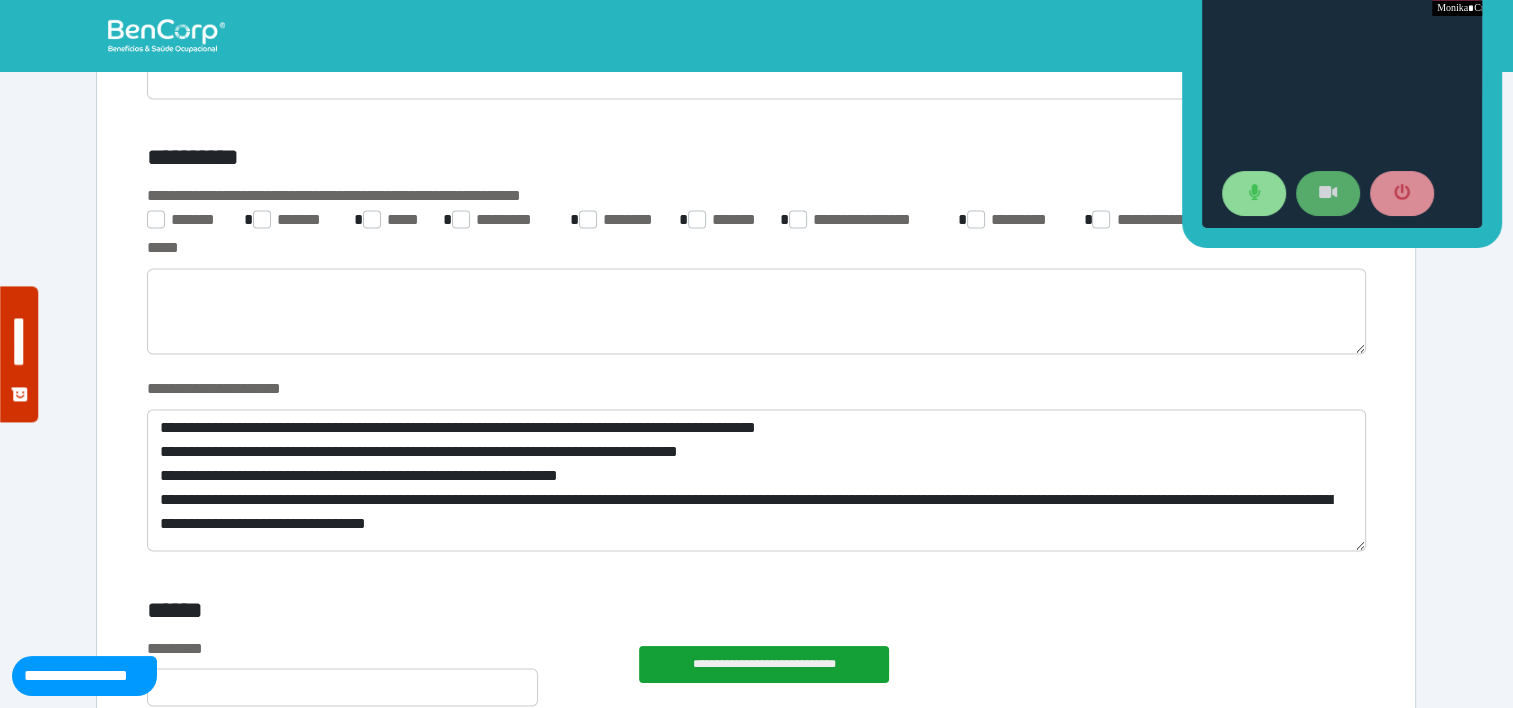 scroll, scrollTop: 3152, scrollLeft: 0, axis: vertical 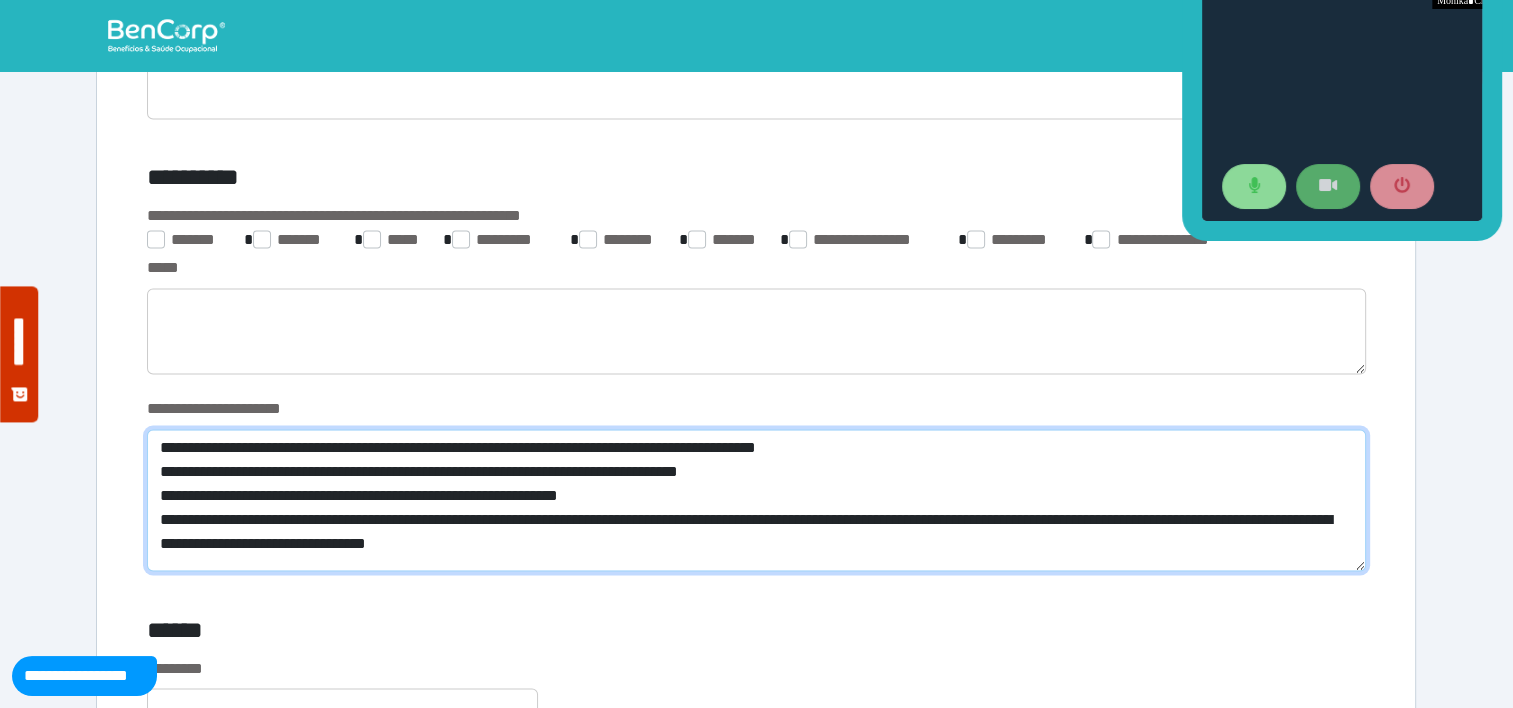 click on "**********" at bounding box center (756, 500) 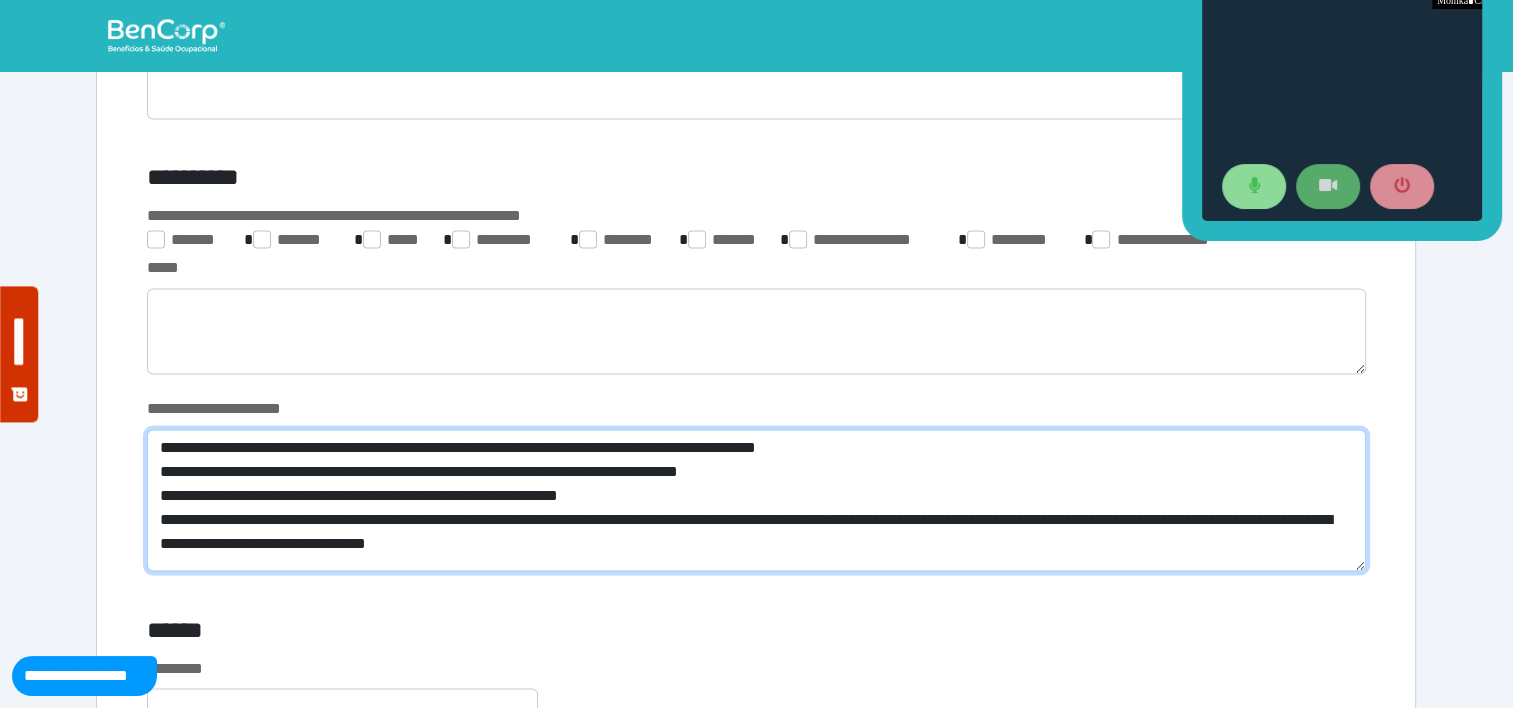 click on "**********" at bounding box center (756, 500) 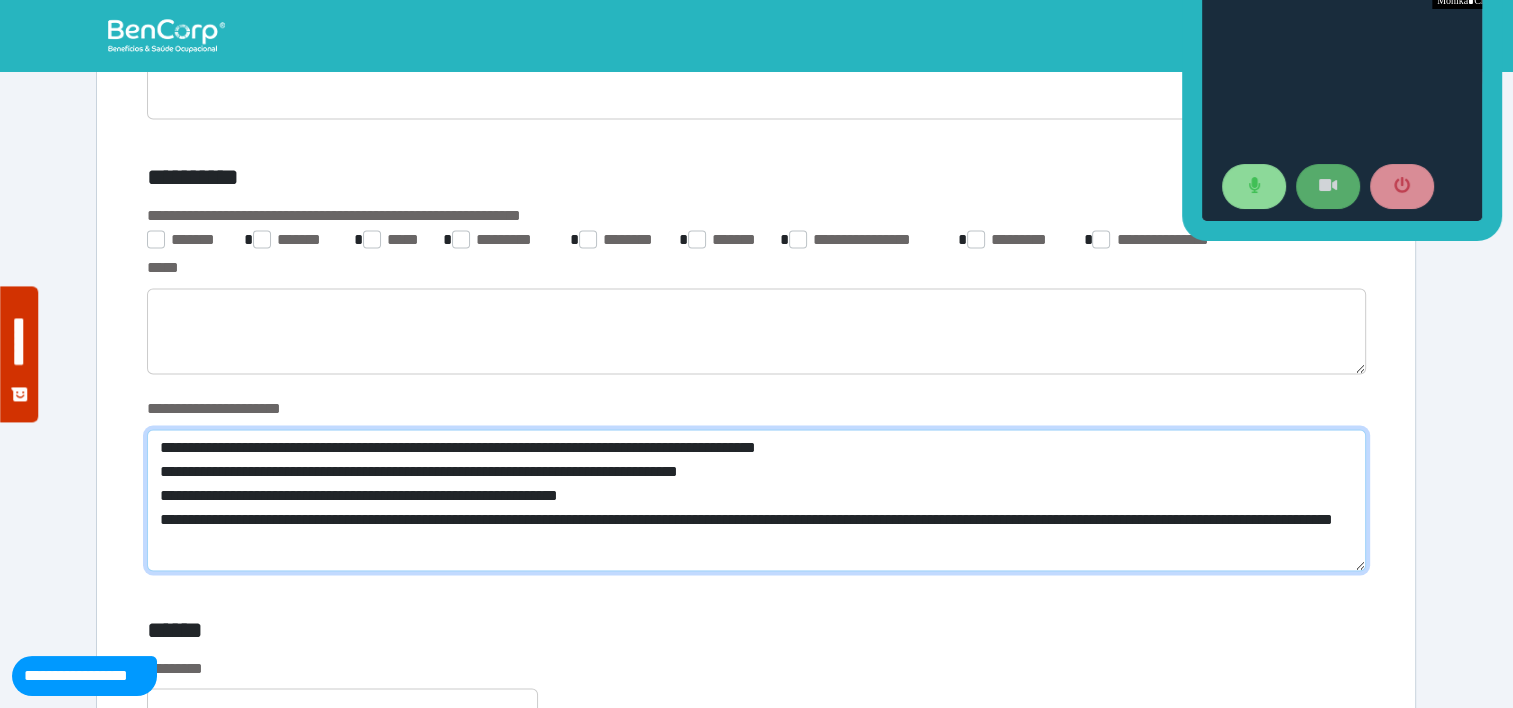 click on "**********" at bounding box center [756, 500] 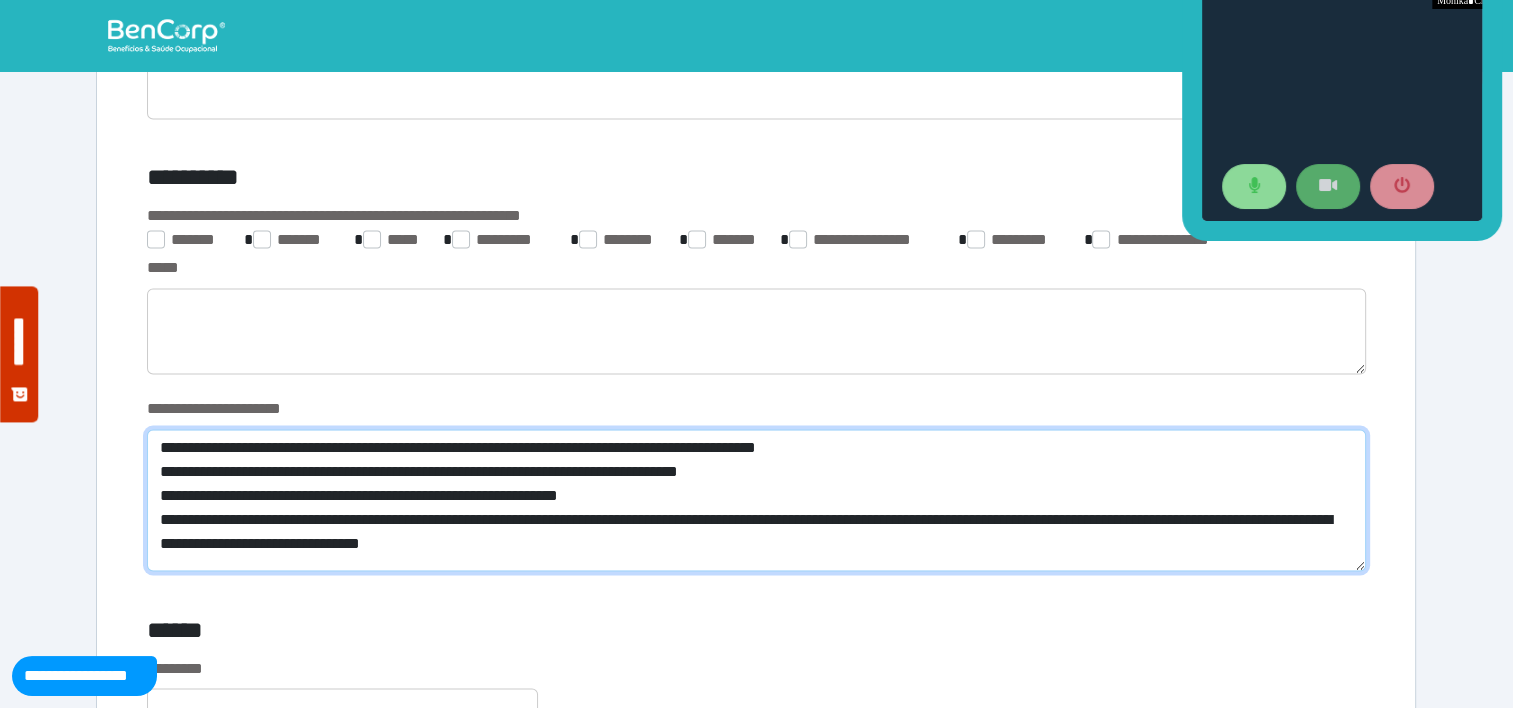 click on "**********" at bounding box center [756, 500] 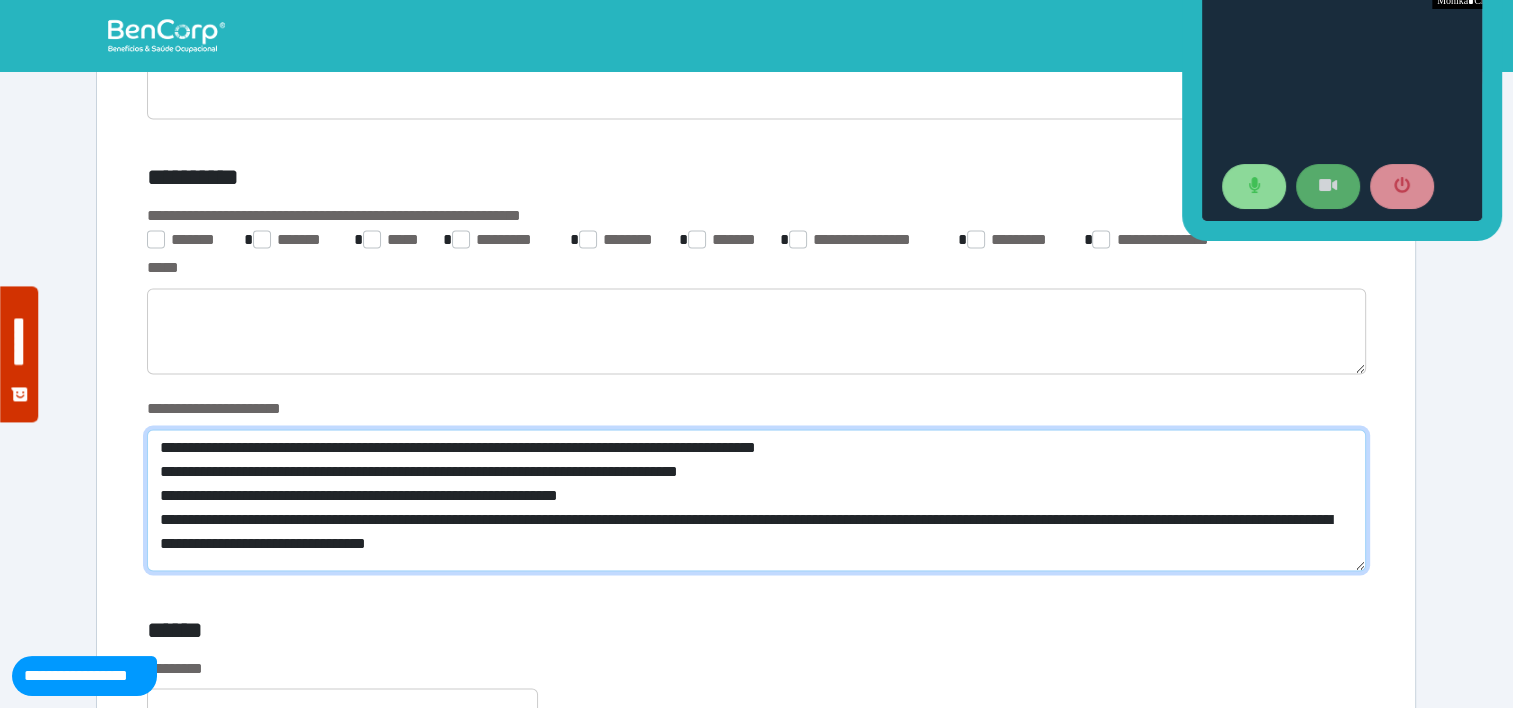 scroll, scrollTop: 0, scrollLeft: 0, axis: both 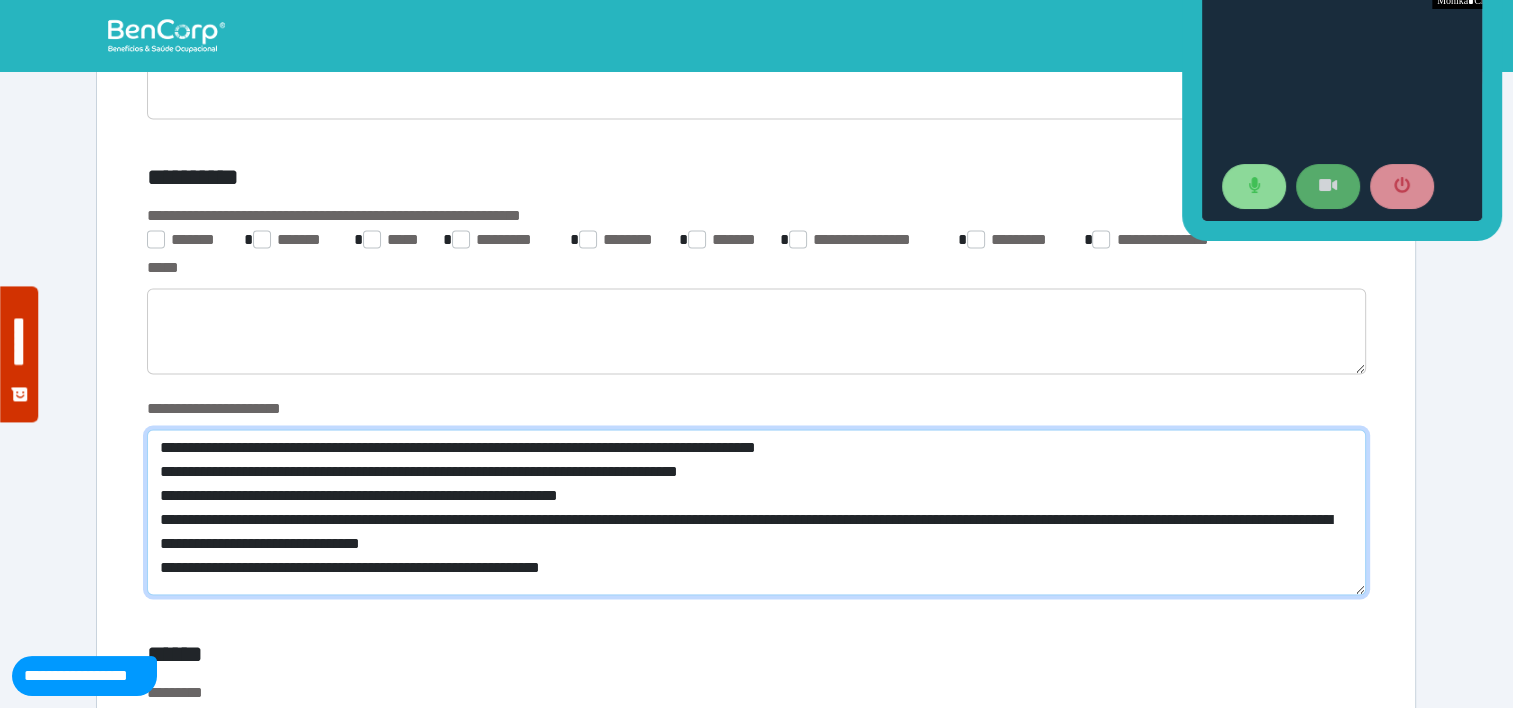 drag, startPoint x: 331, startPoint y: 571, endPoint x: 312, endPoint y: 556, distance: 24.207438 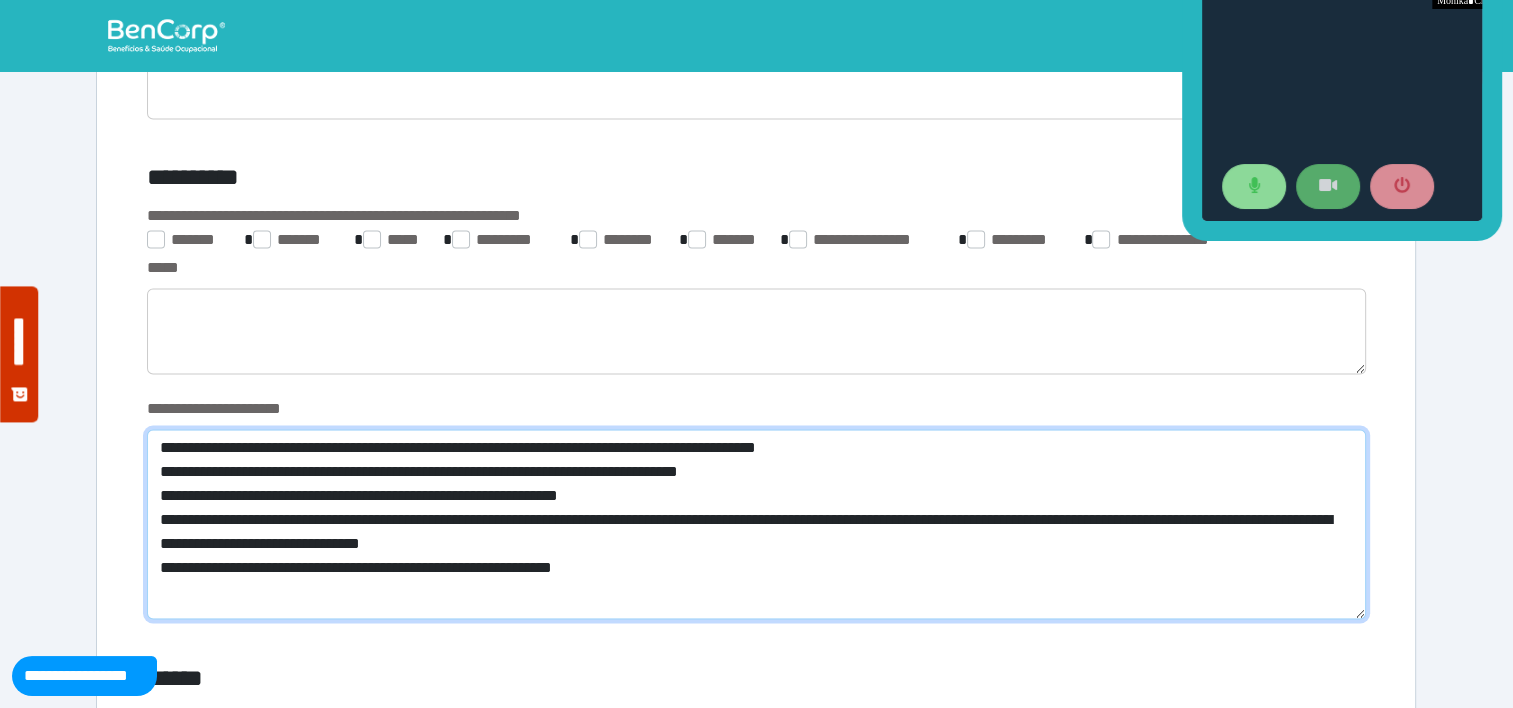 scroll, scrollTop: 0, scrollLeft: 0, axis: both 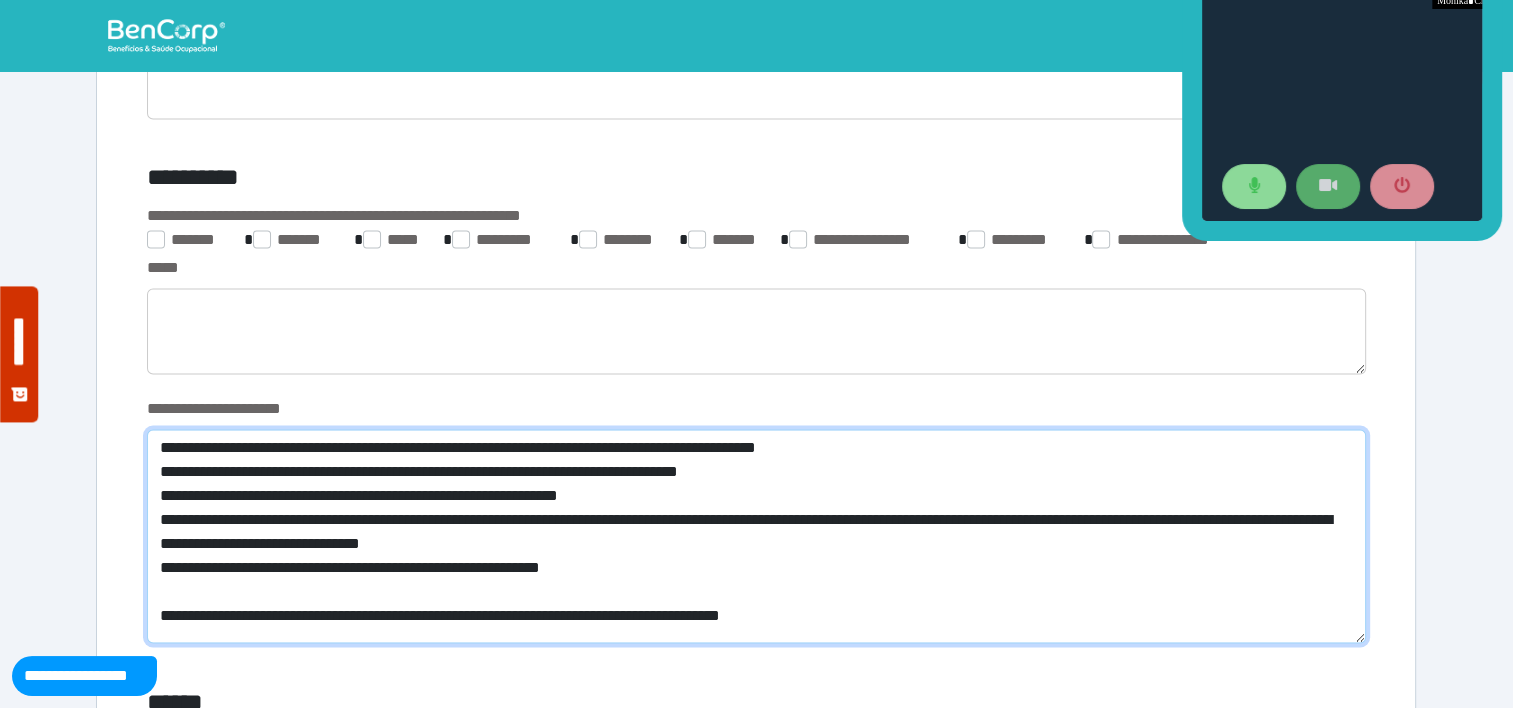 type on "**********" 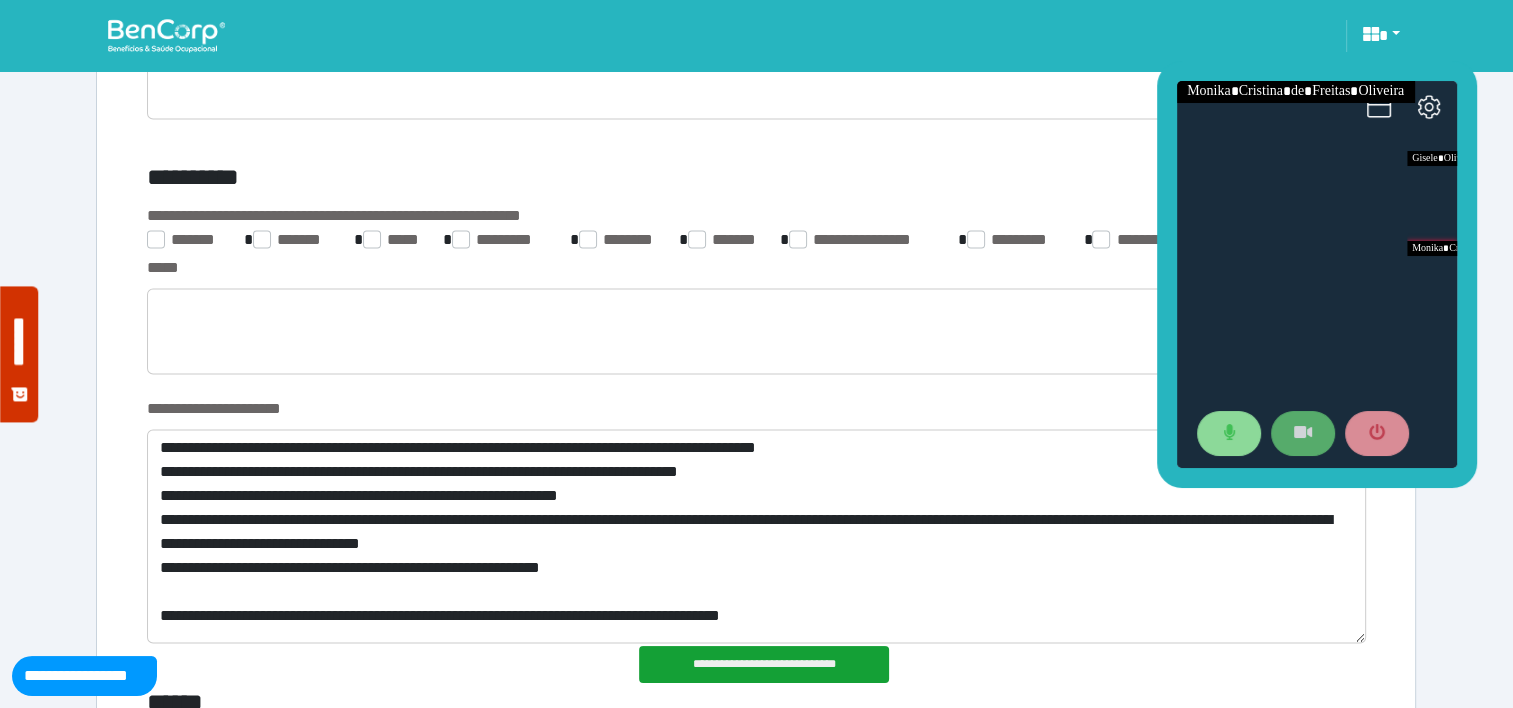 drag, startPoint x: 1197, startPoint y: 32, endPoint x: 1168, endPoint y: 297, distance: 266.58206 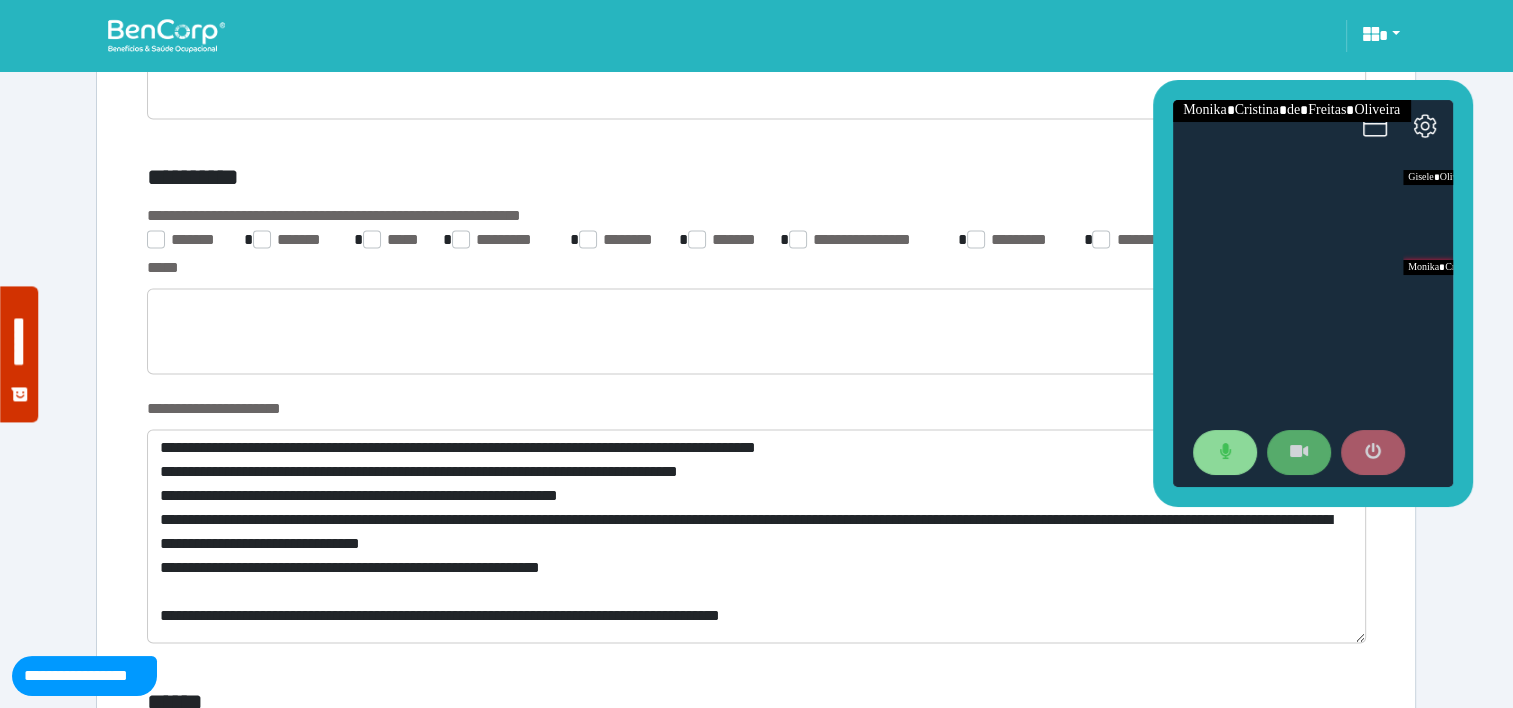 click at bounding box center [1372, 453] 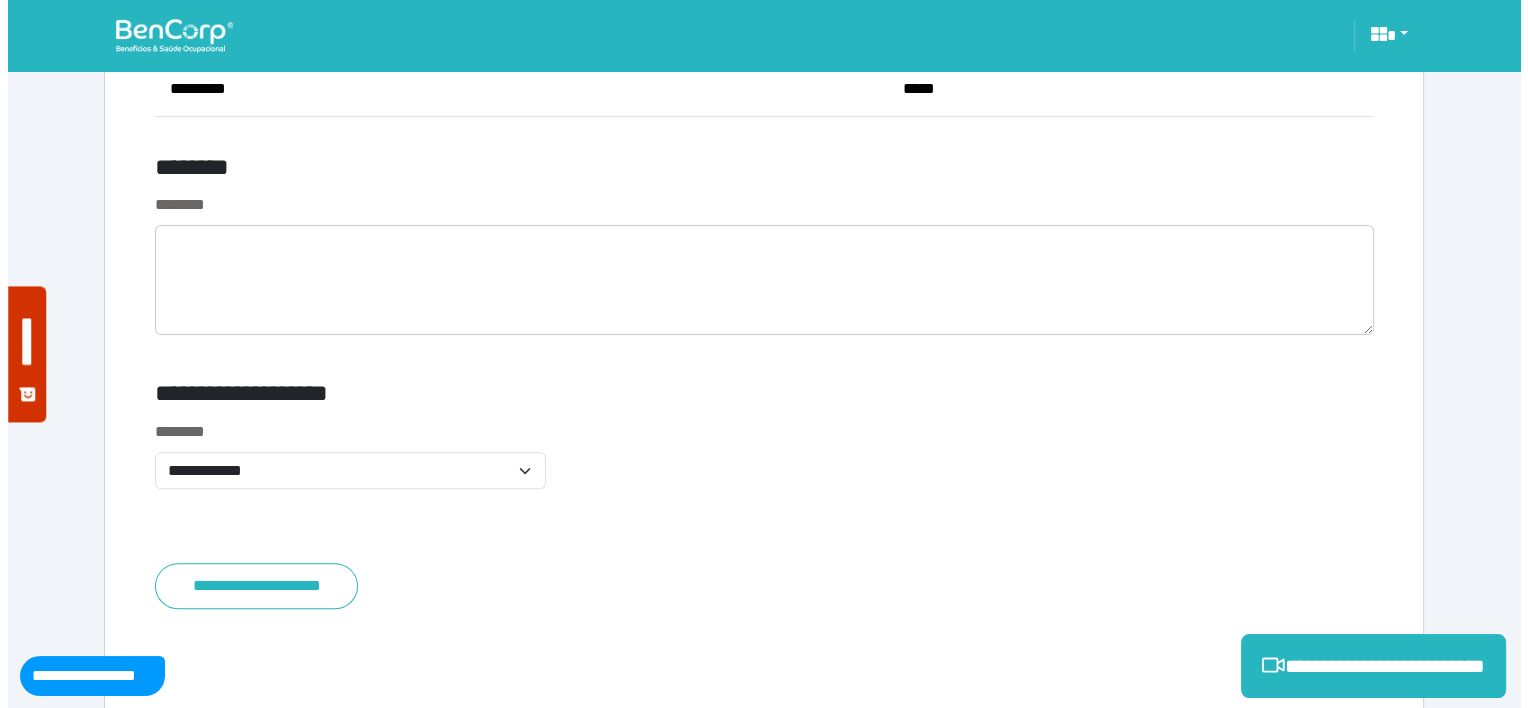 scroll, scrollTop: 8223, scrollLeft: 0, axis: vertical 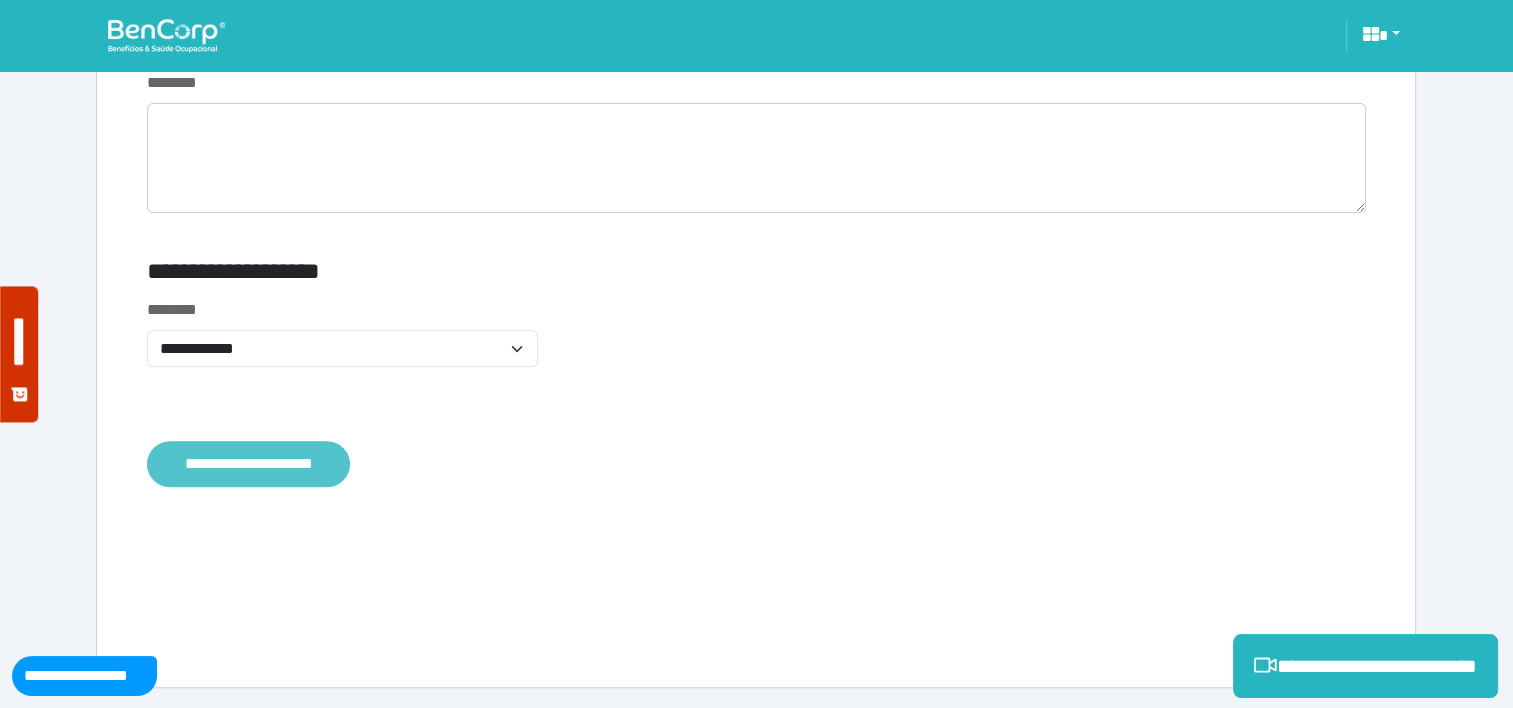 click on "**********" at bounding box center [248, 464] 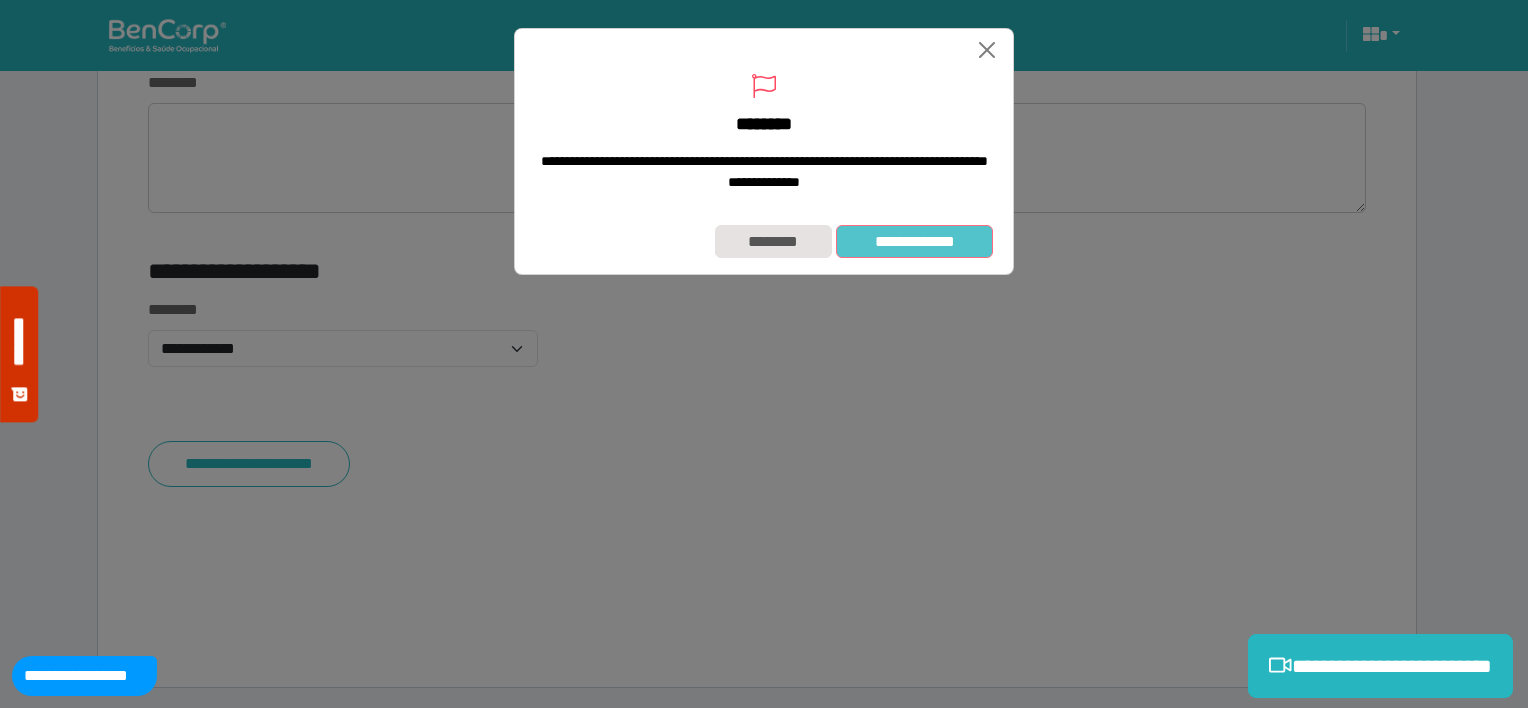 click on "**********" at bounding box center [914, 242] 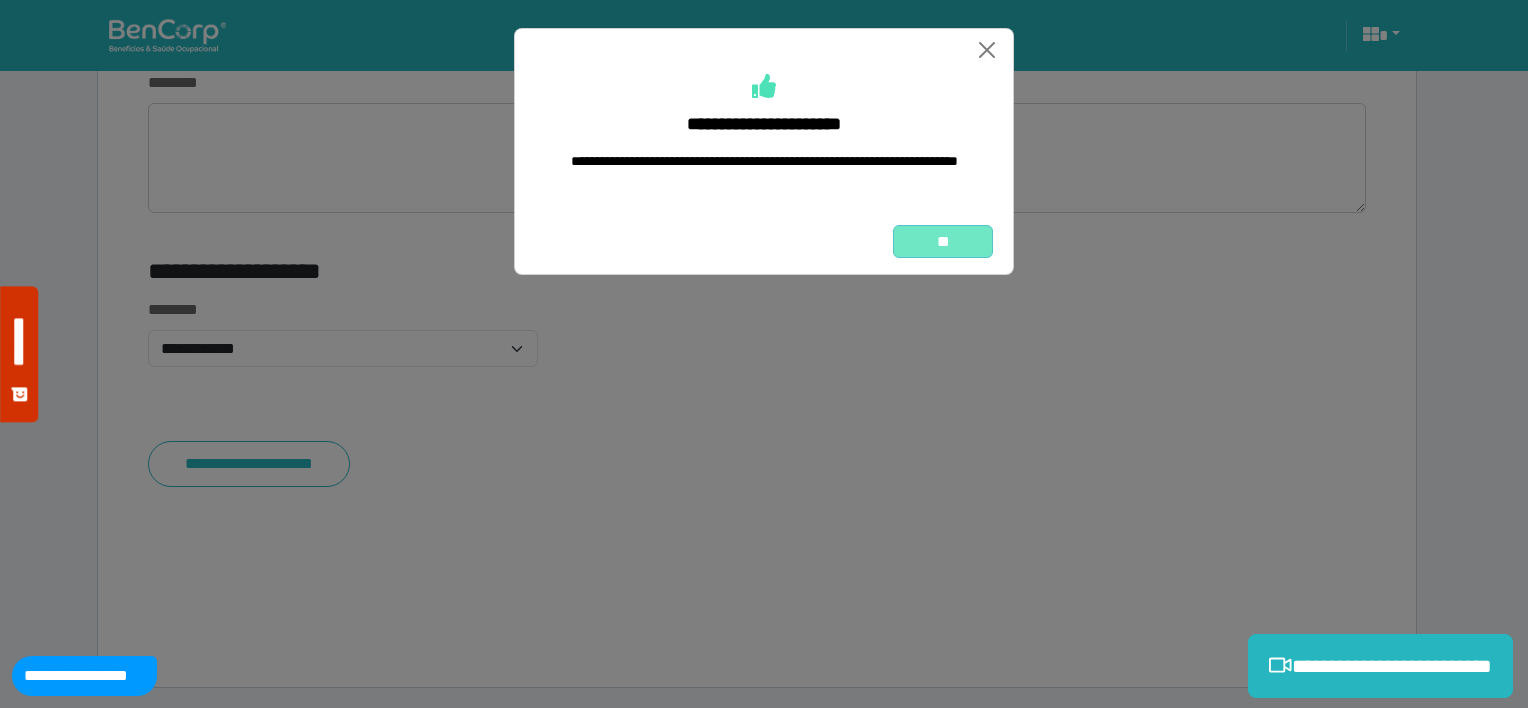 click on "**" at bounding box center (943, 242) 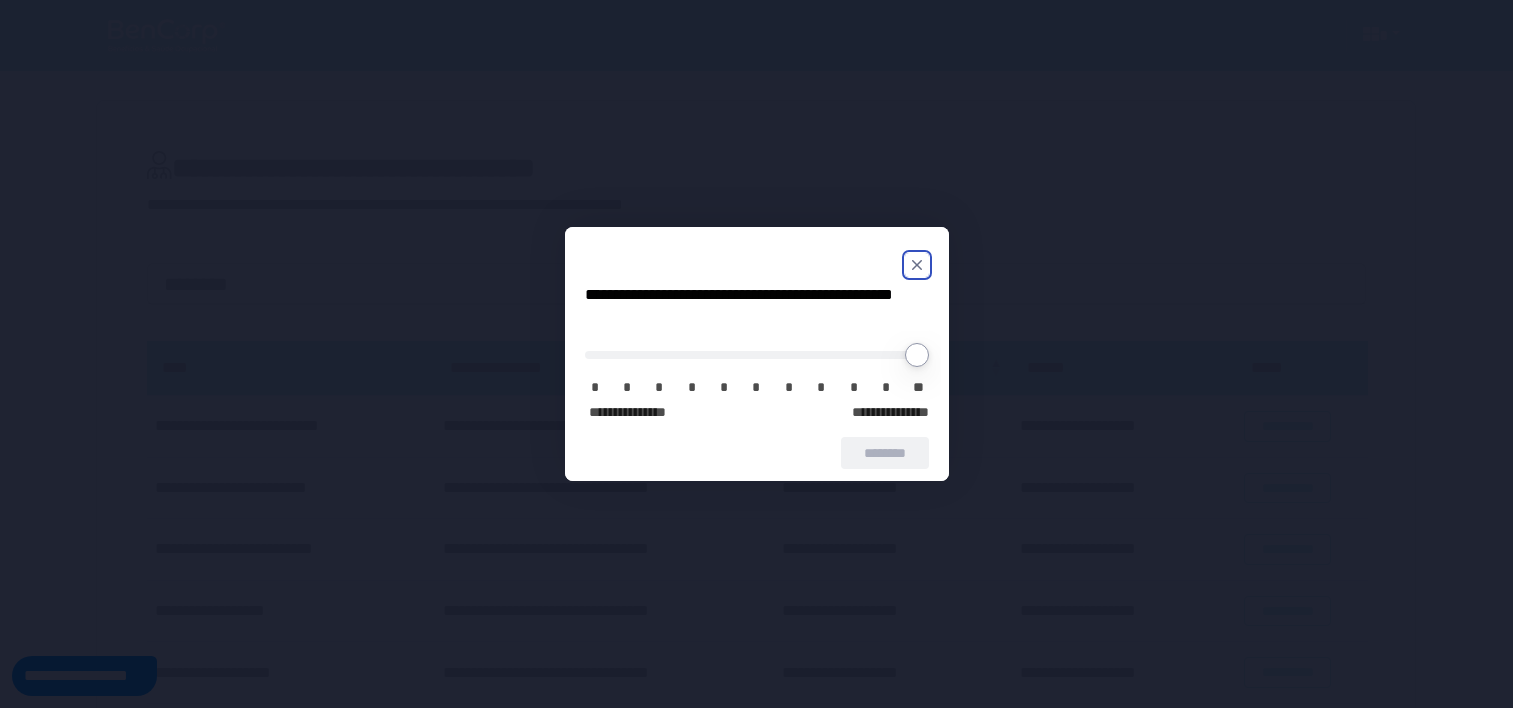 scroll, scrollTop: 0, scrollLeft: 0, axis: both 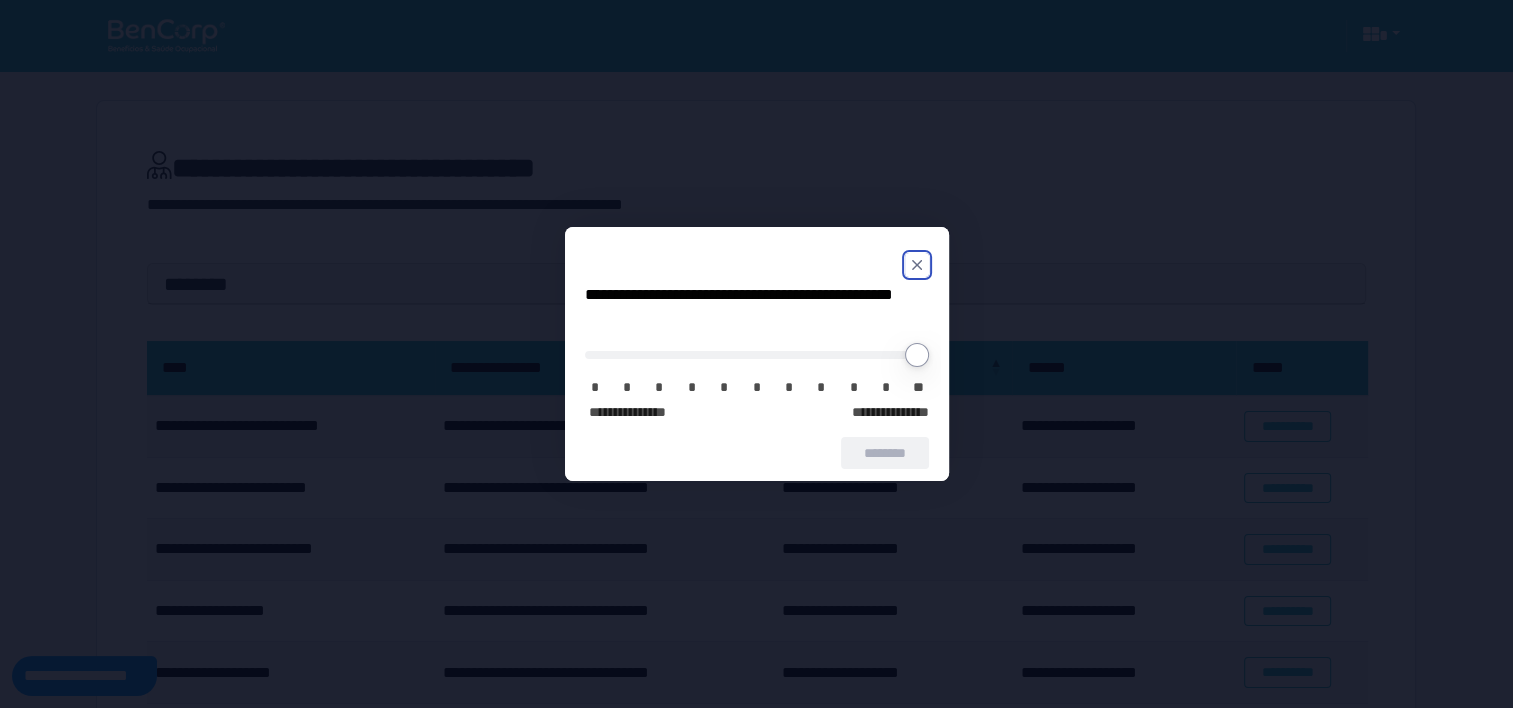 click 